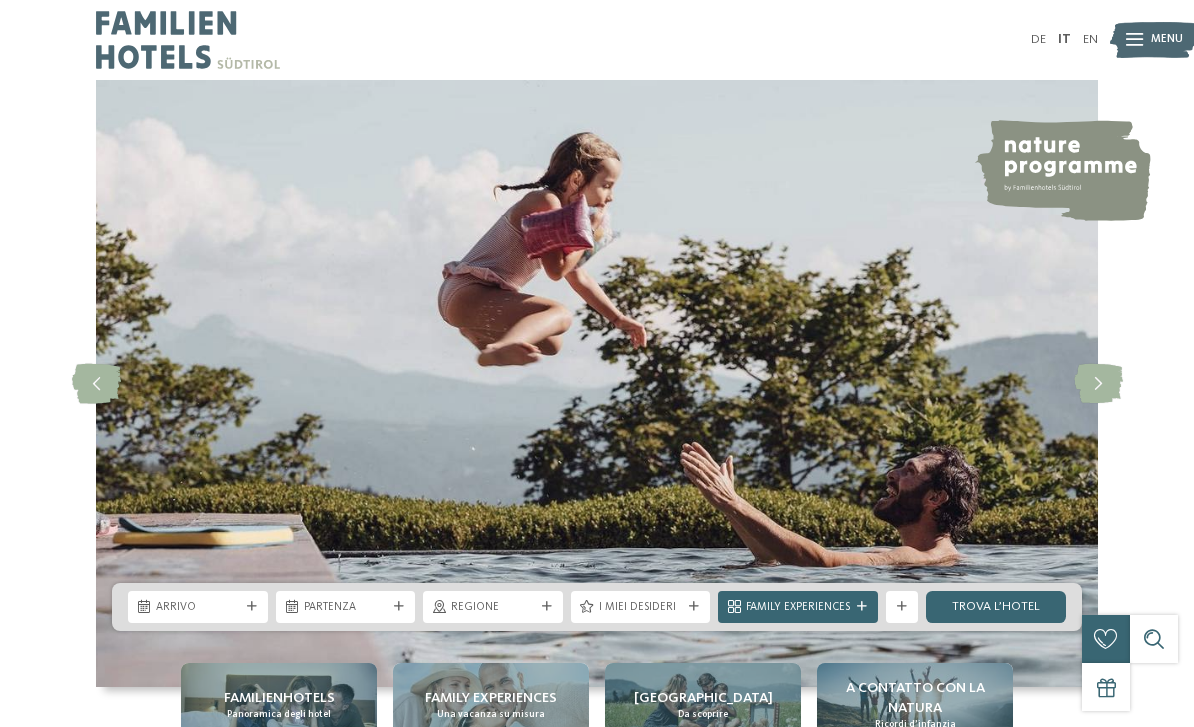 scroll, scrollTop: 30, scrollLeft: 0, axis: vertical 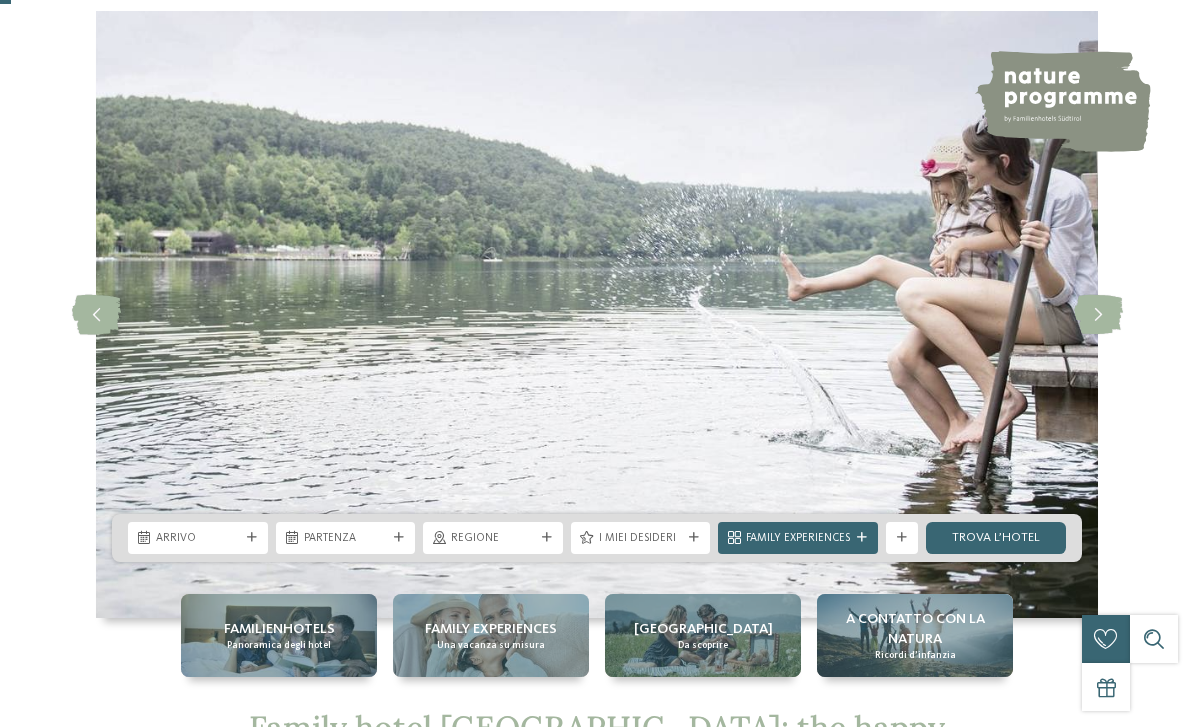 click at bounding box center [1098, 315] 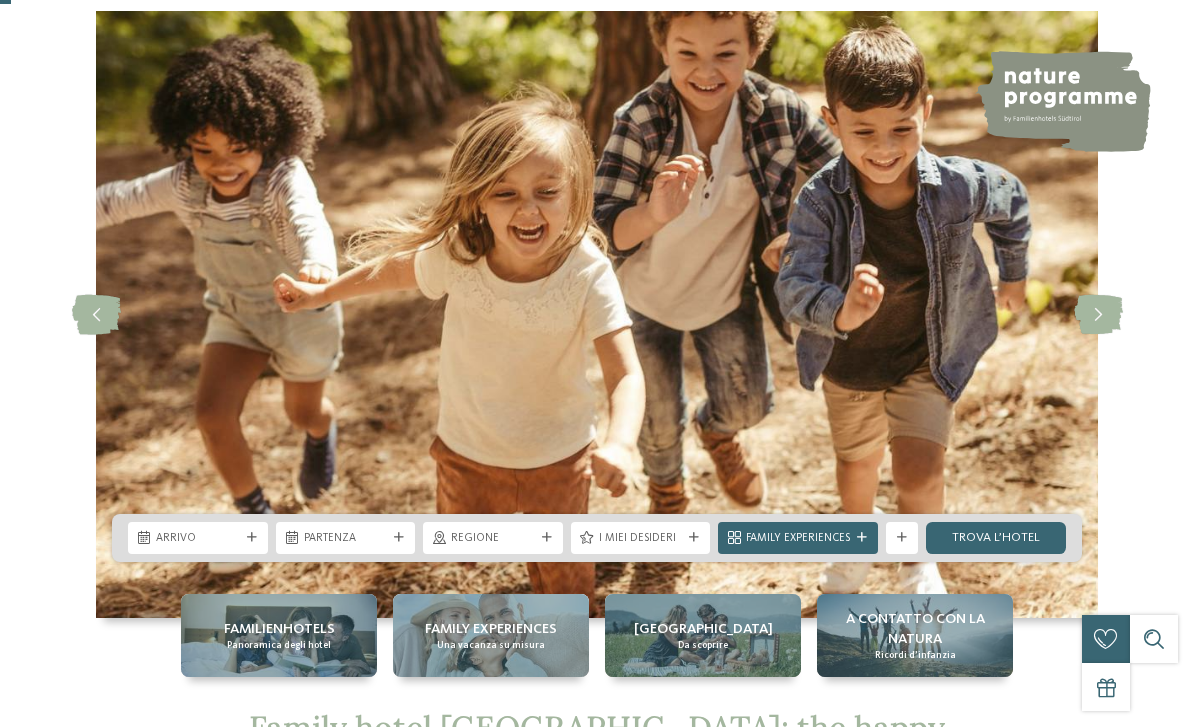 click at bounding box center (1098, 315) 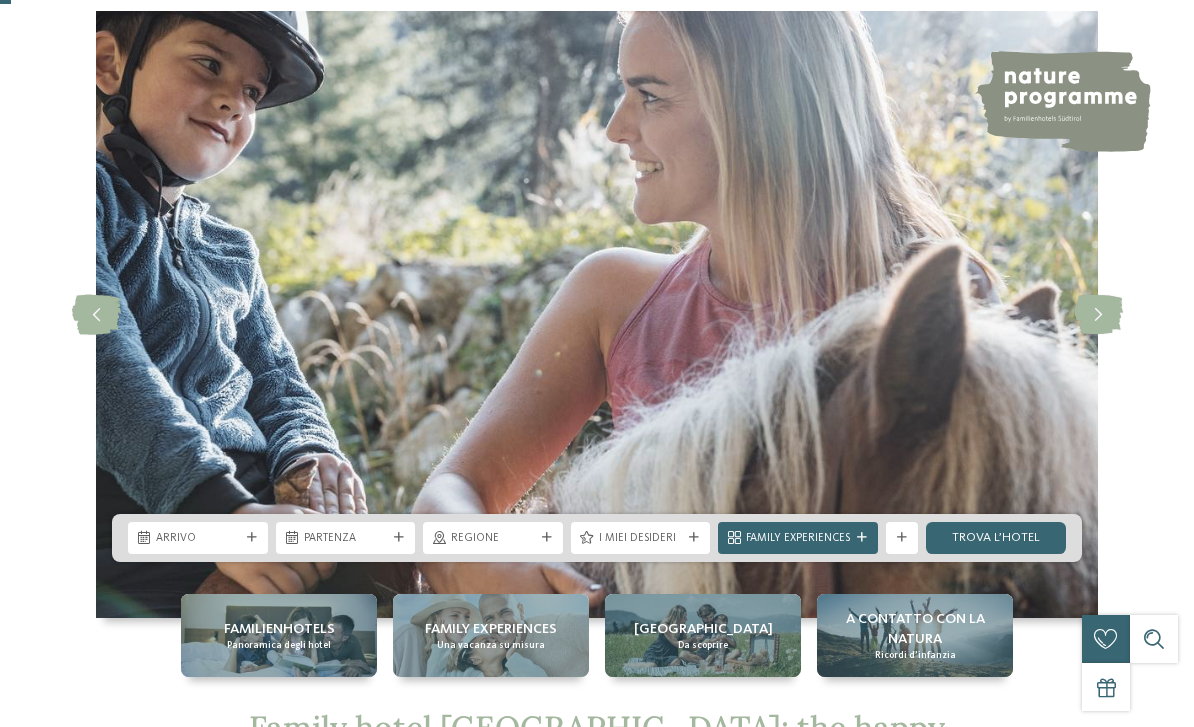 click at bounding box center (1098, 315) 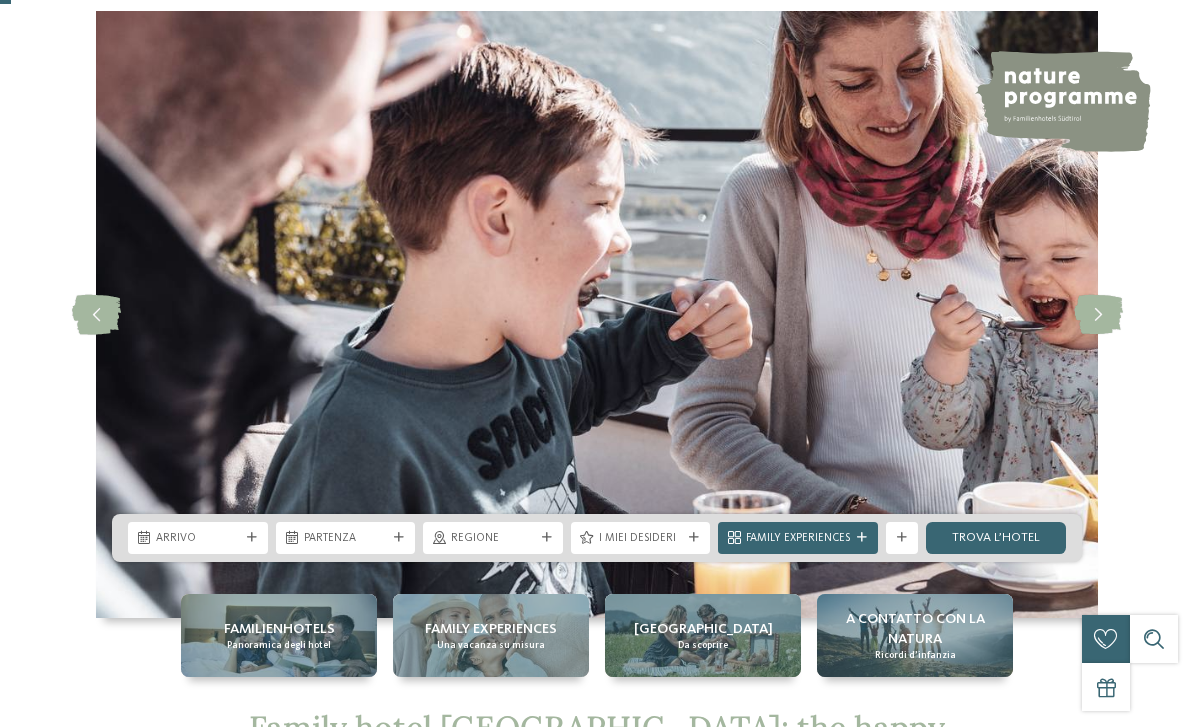 click at bounding box center [1098, 315] 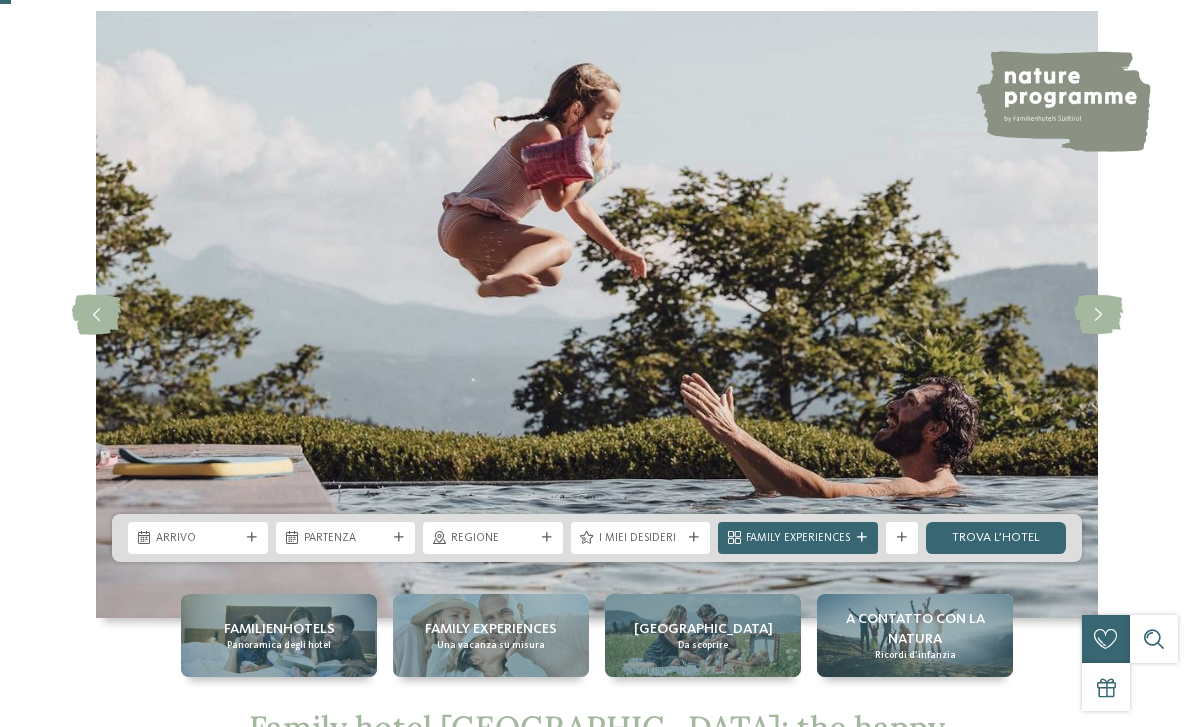 click at bounding box center (1098, 315) 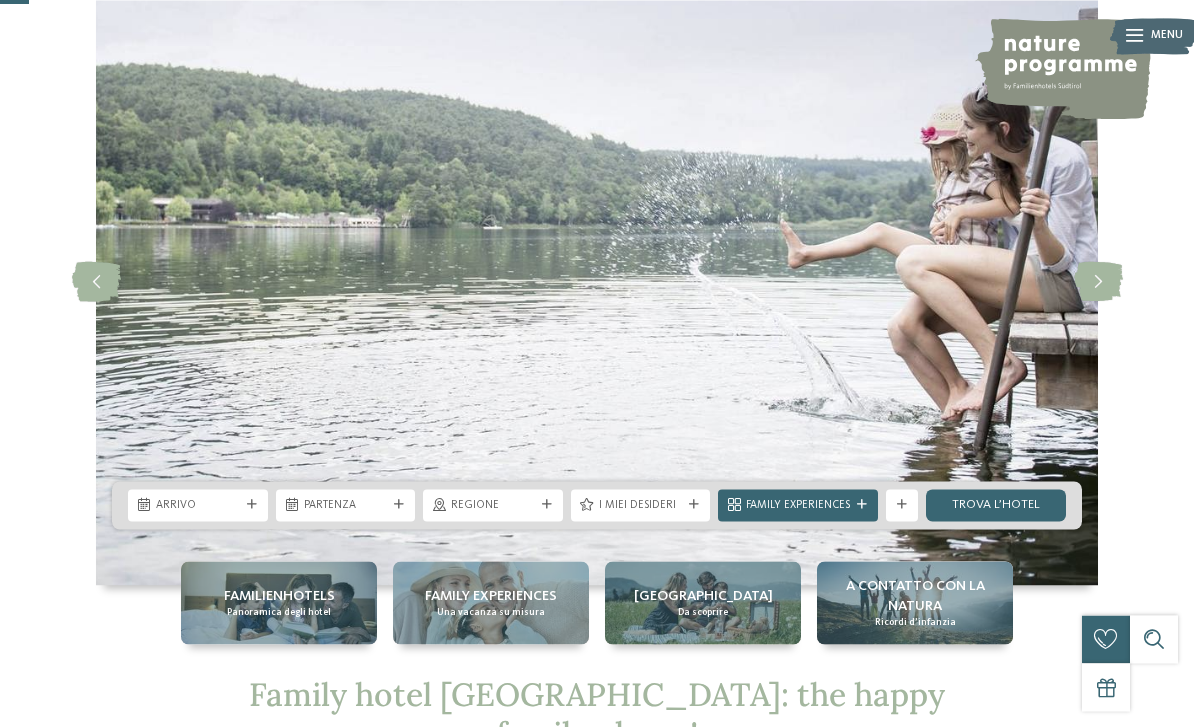 scroll, scrollTop: 0, scrollLeft: 0, axis: both 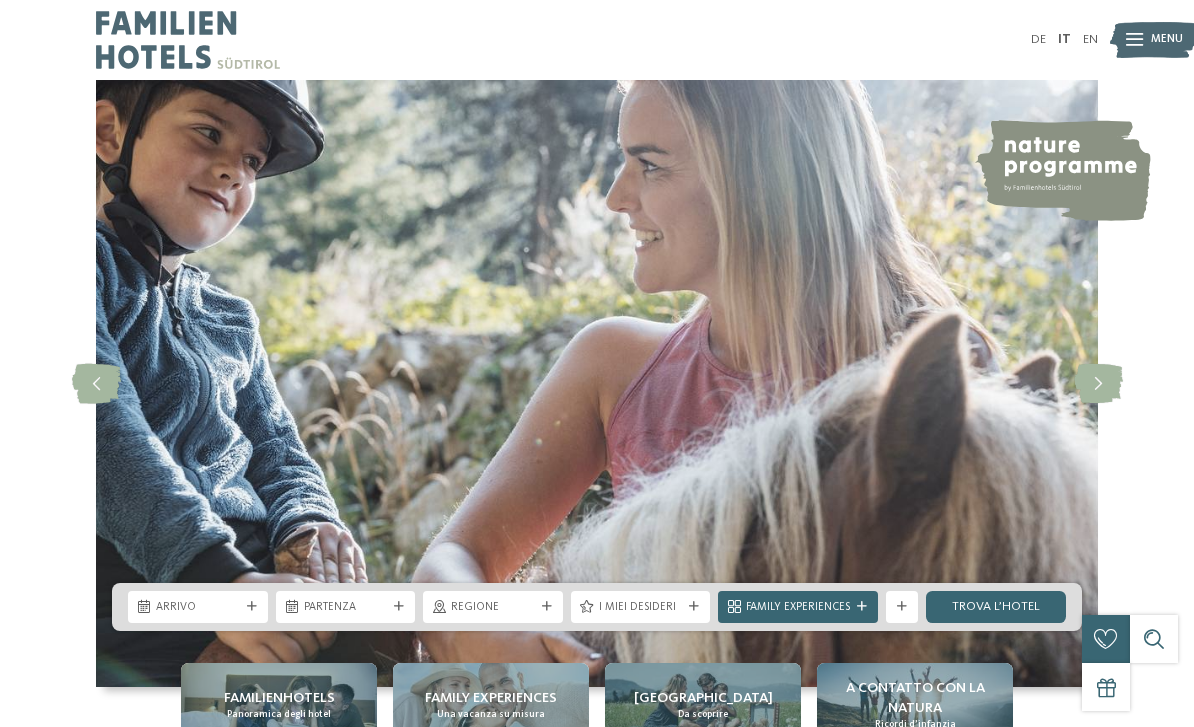 click on "IT" at bounding box center [1064, 39] 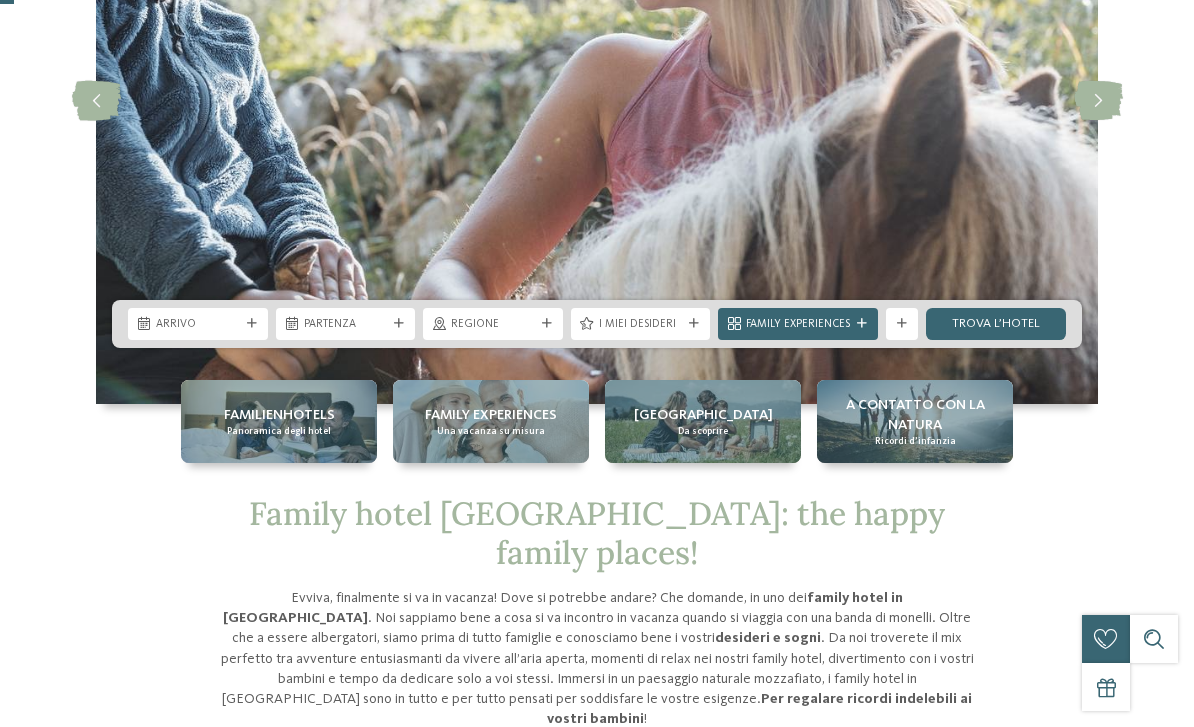 scroll, scrollTop: 0, scrollLeft: 0, axis: both 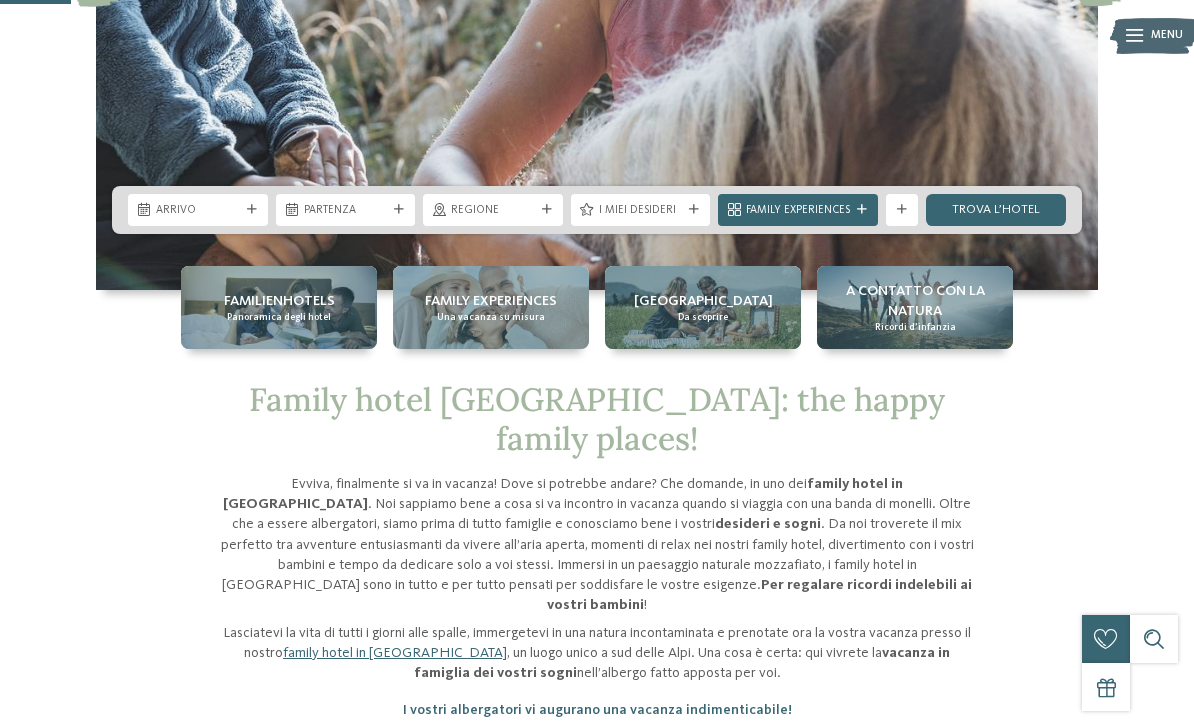 click on "Solo un momento – il sito web sta caricando …
DE
IT" at bounding box center (597, 3393) 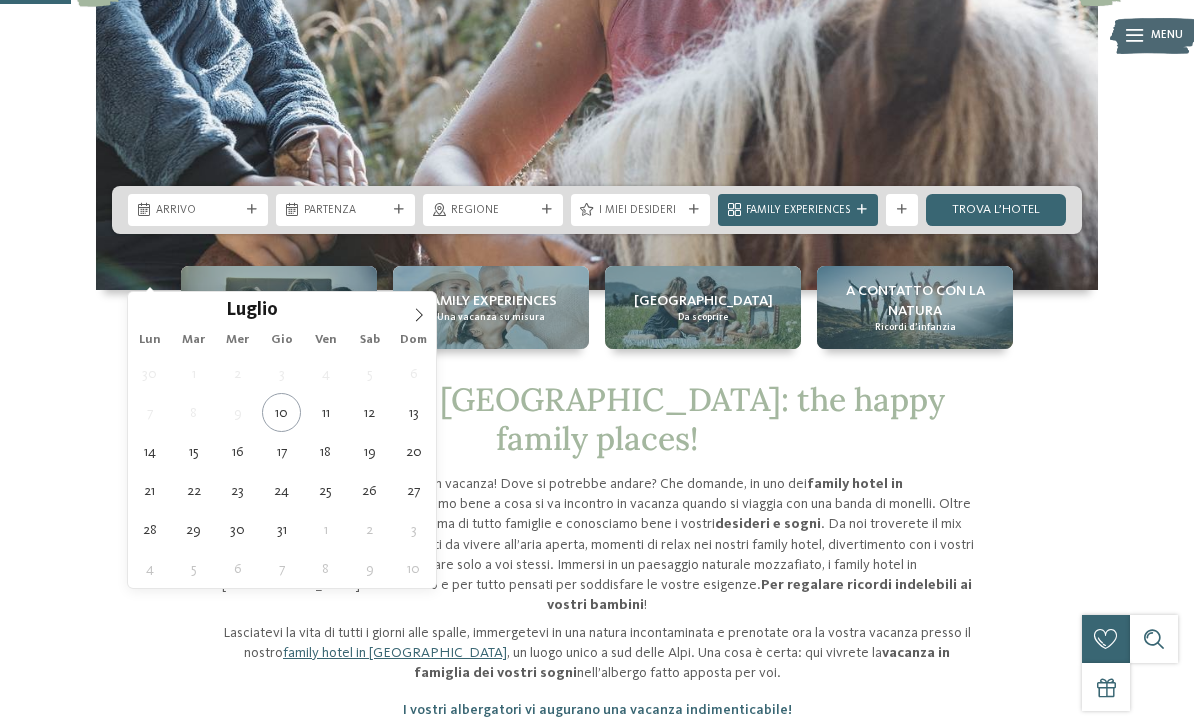 click 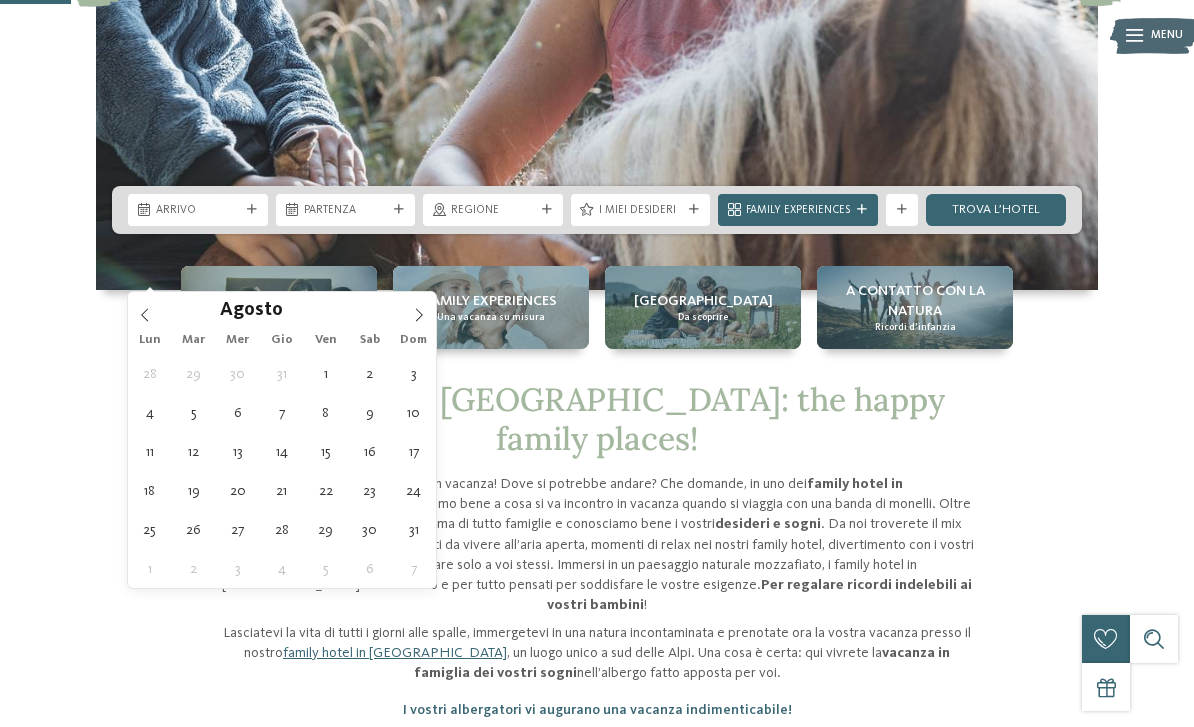 click 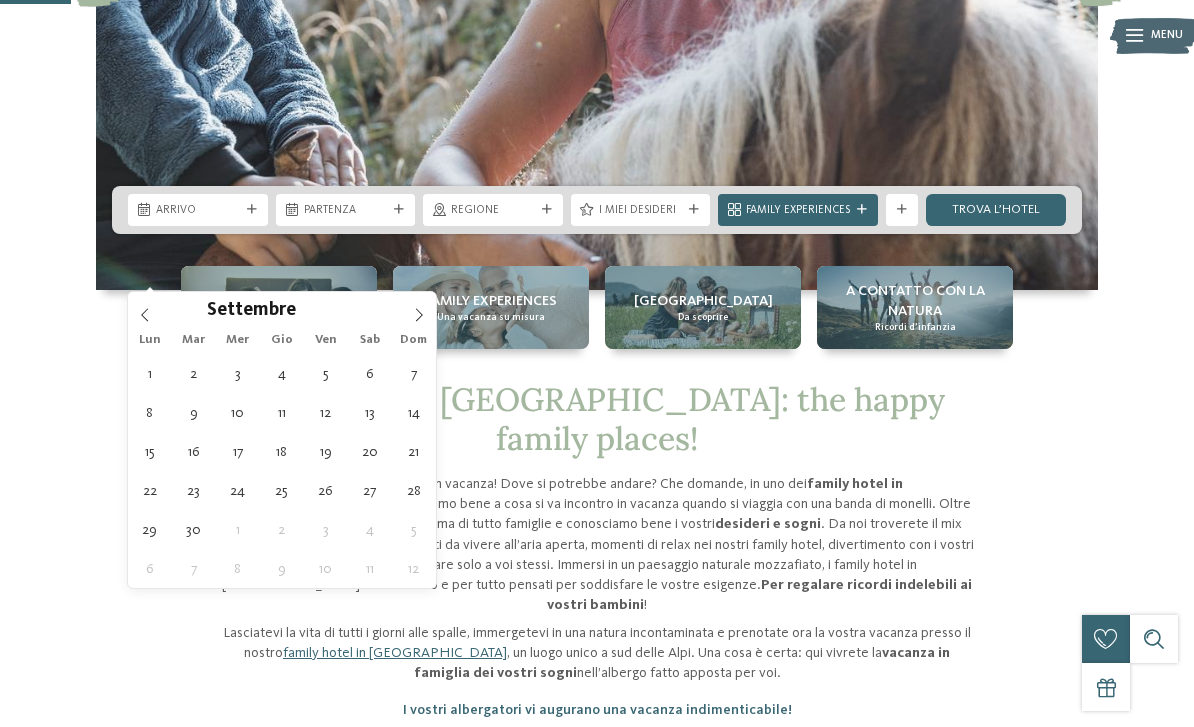 type on "22.09.2025" 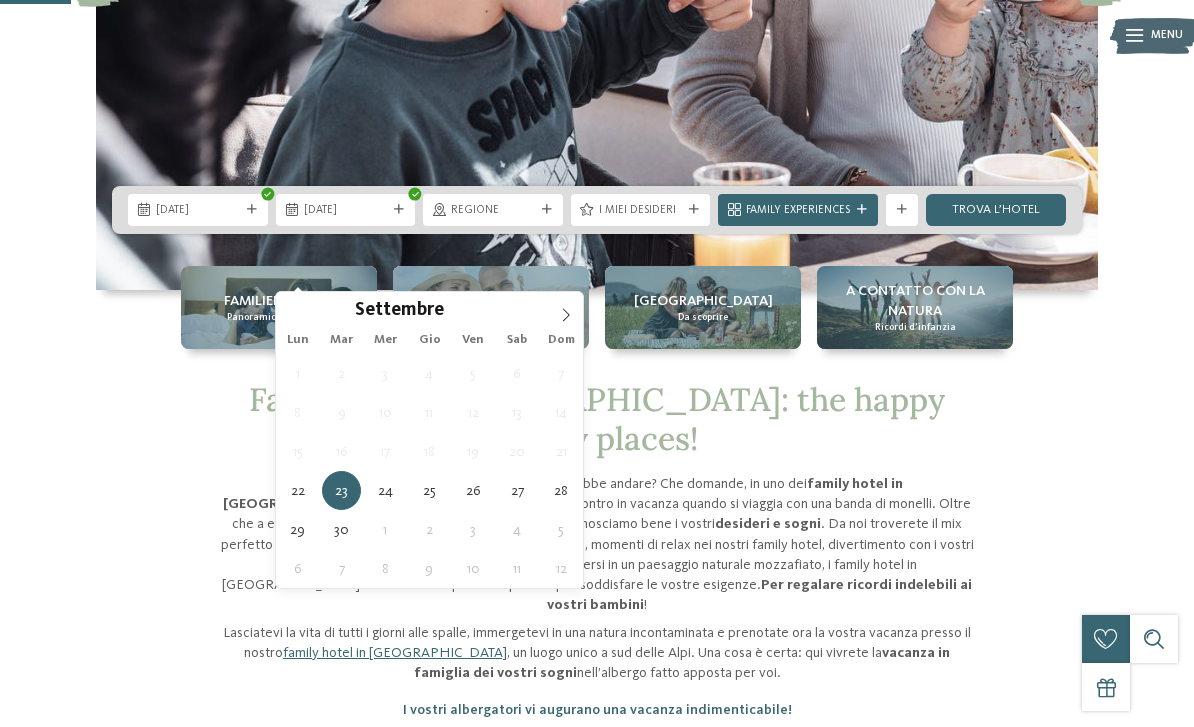 type on "27.09.2025" 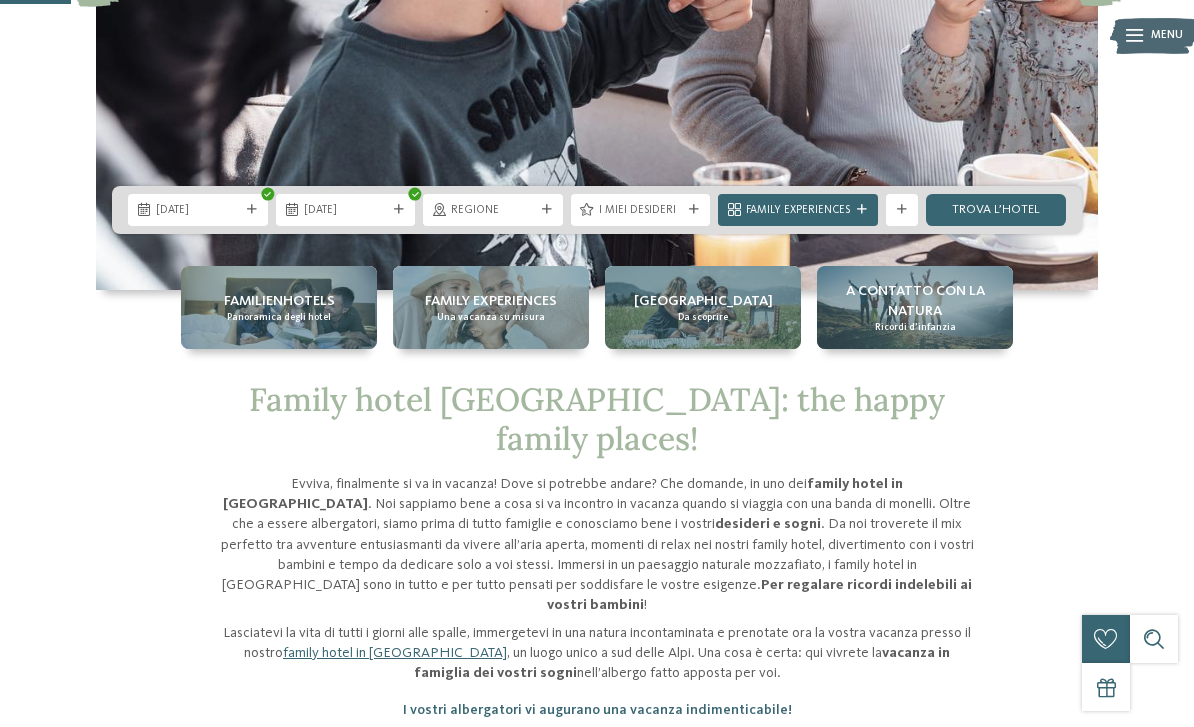 click on "Regione" at bounding box center (493, 211) 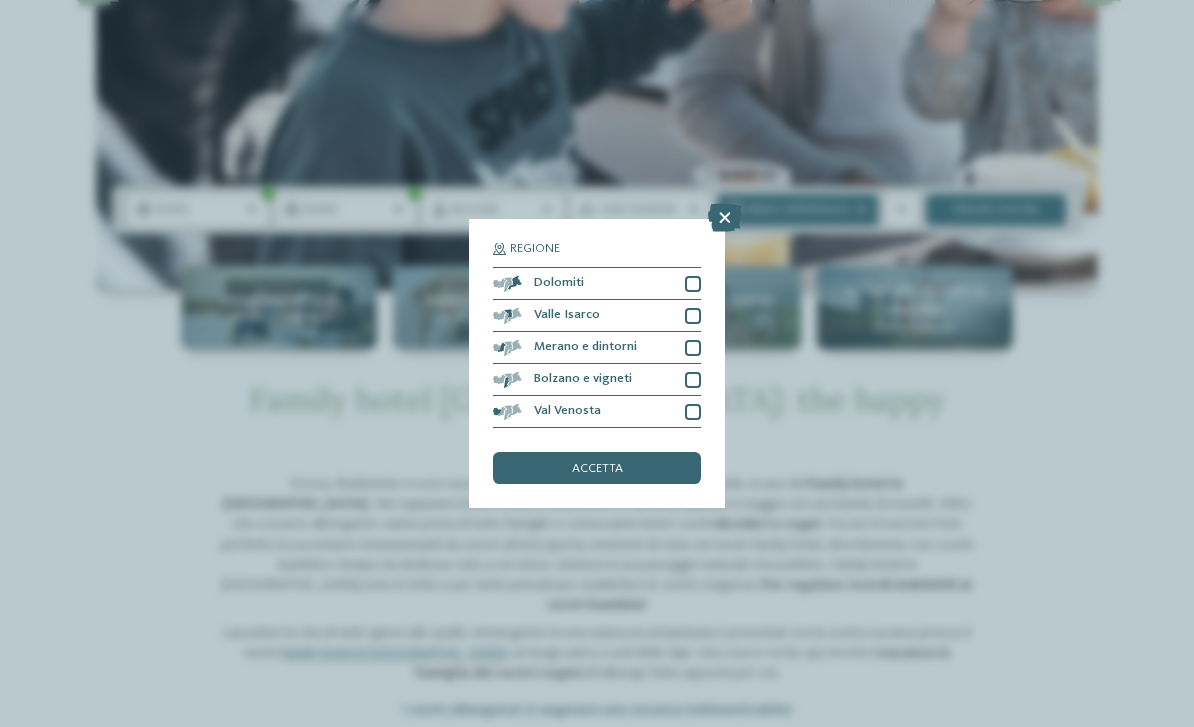 click at bounding box center (725, 218) 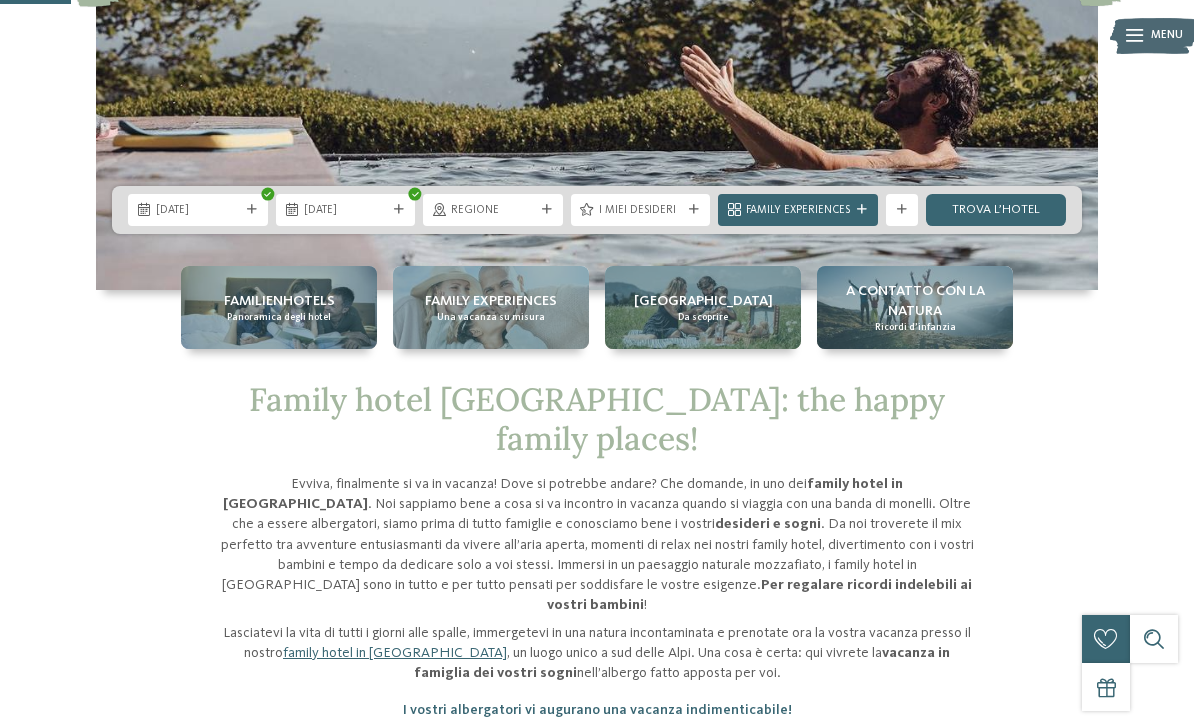 click on "Regione" at bounding box center [493, 211] 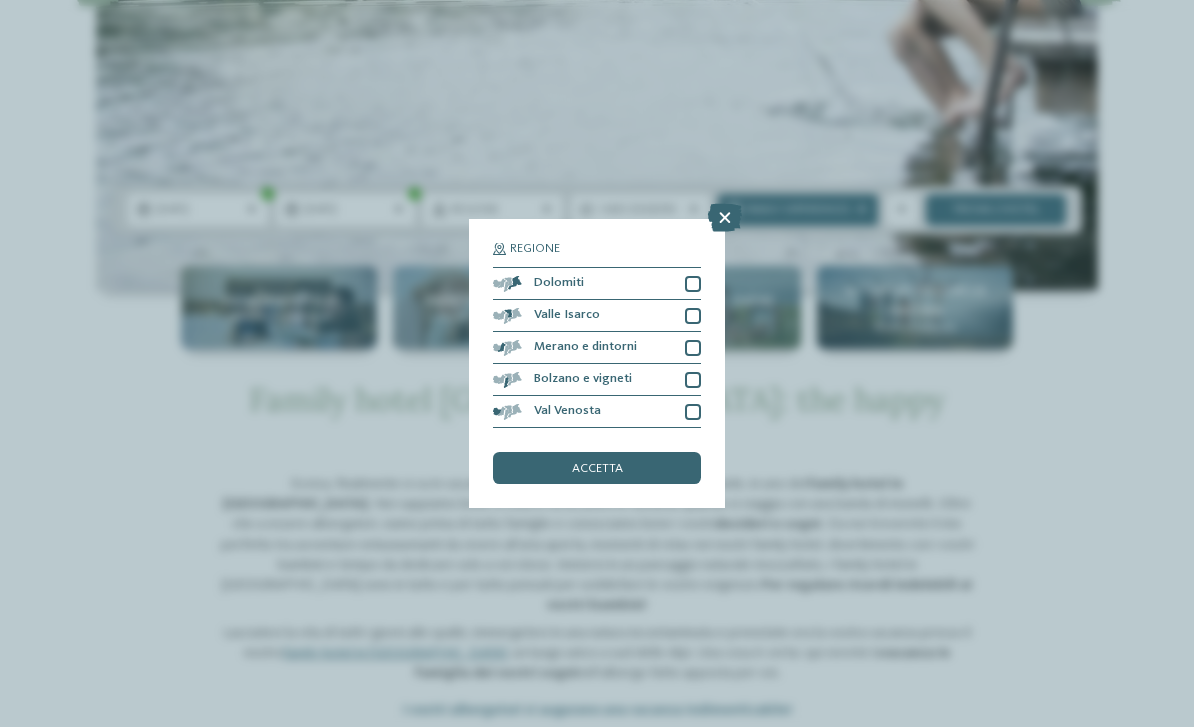 click at bounding box center [693, 348] 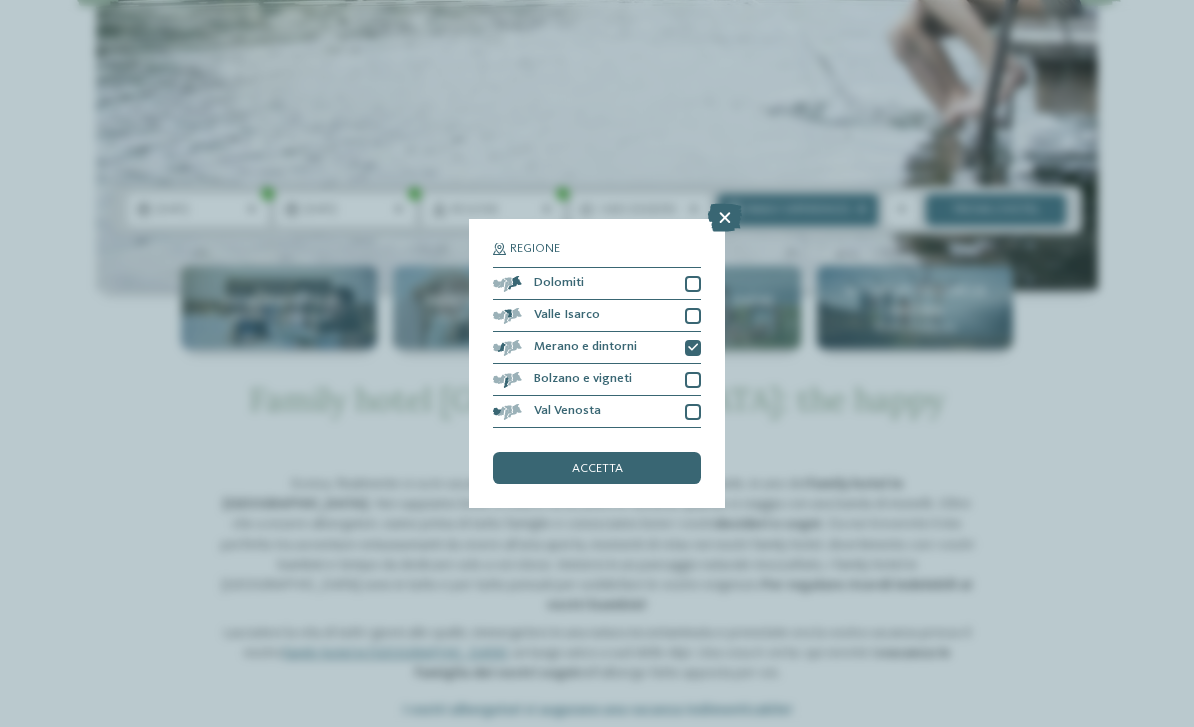 click at bounding box center [693, 380] 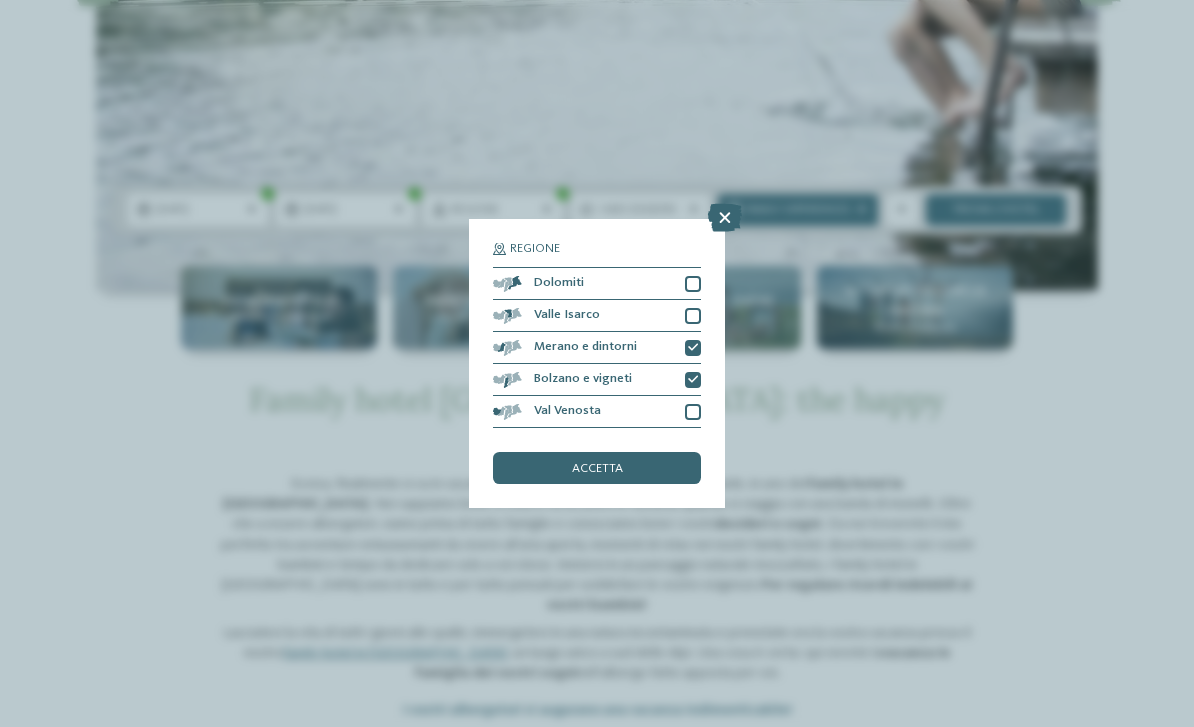 click on "accetta" at bounding box center [597, 469] 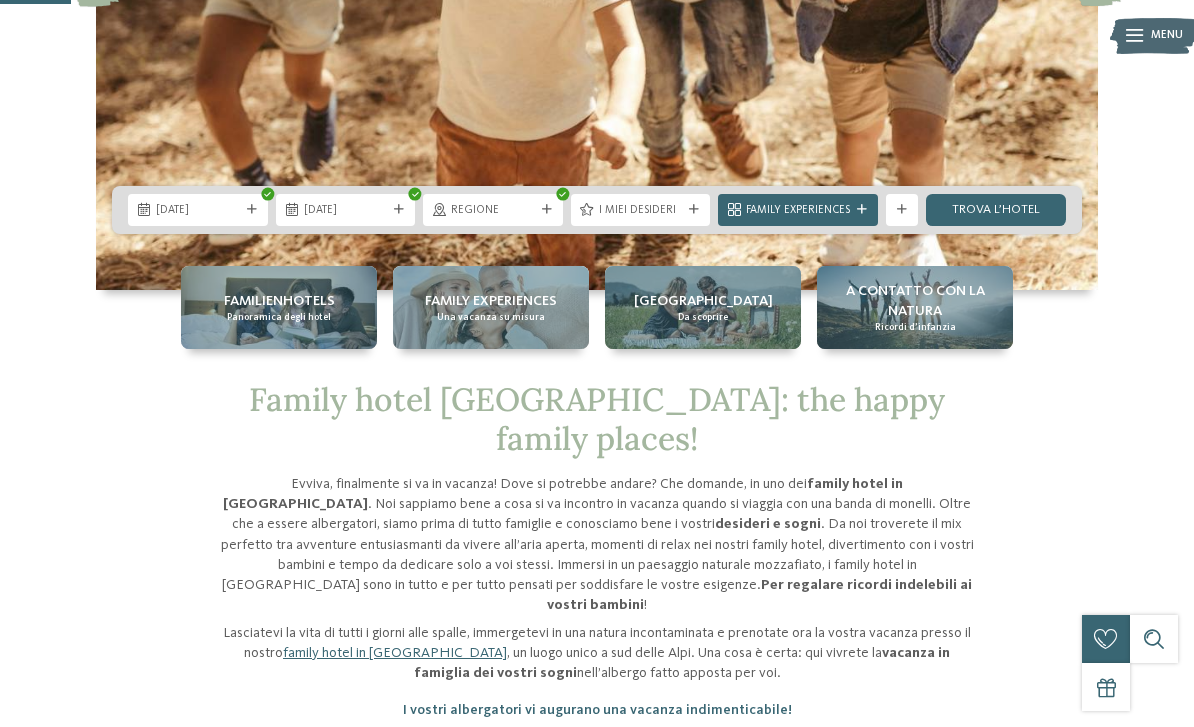 click on "I miei desideri" at bounding box center [641, 211] 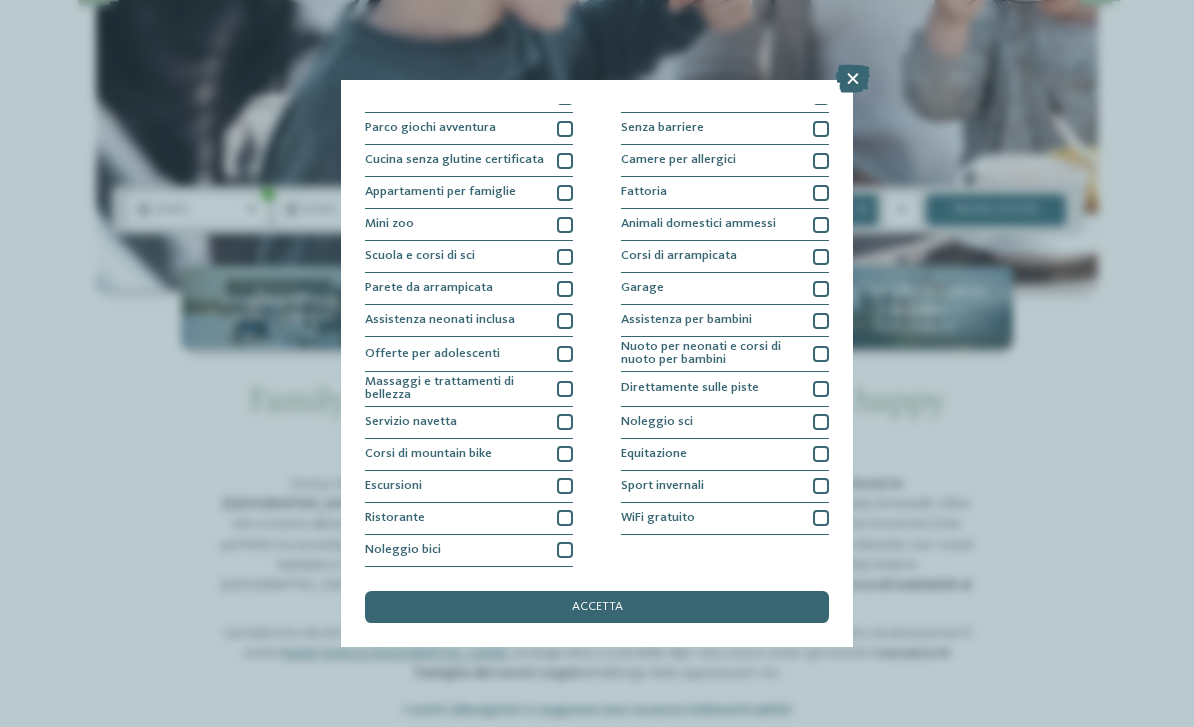 scroll, scrollTop: 269, scrollLeft: 0, axis: vertical 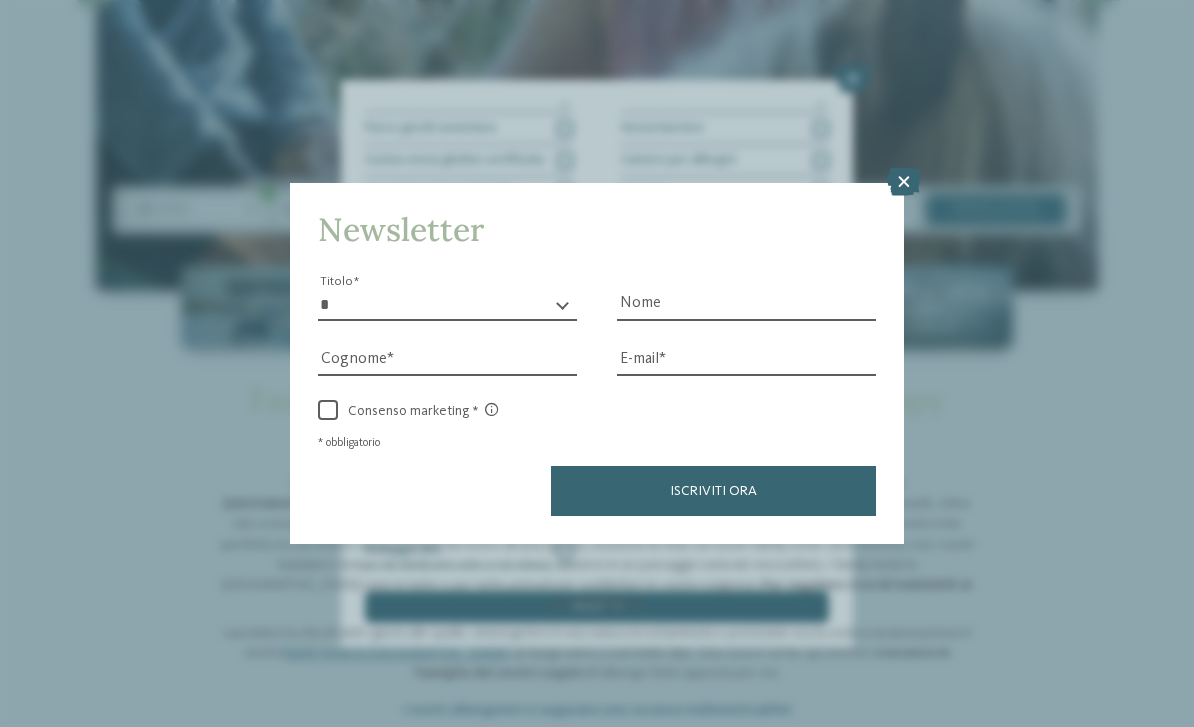 click at bounding box center [904, 182] 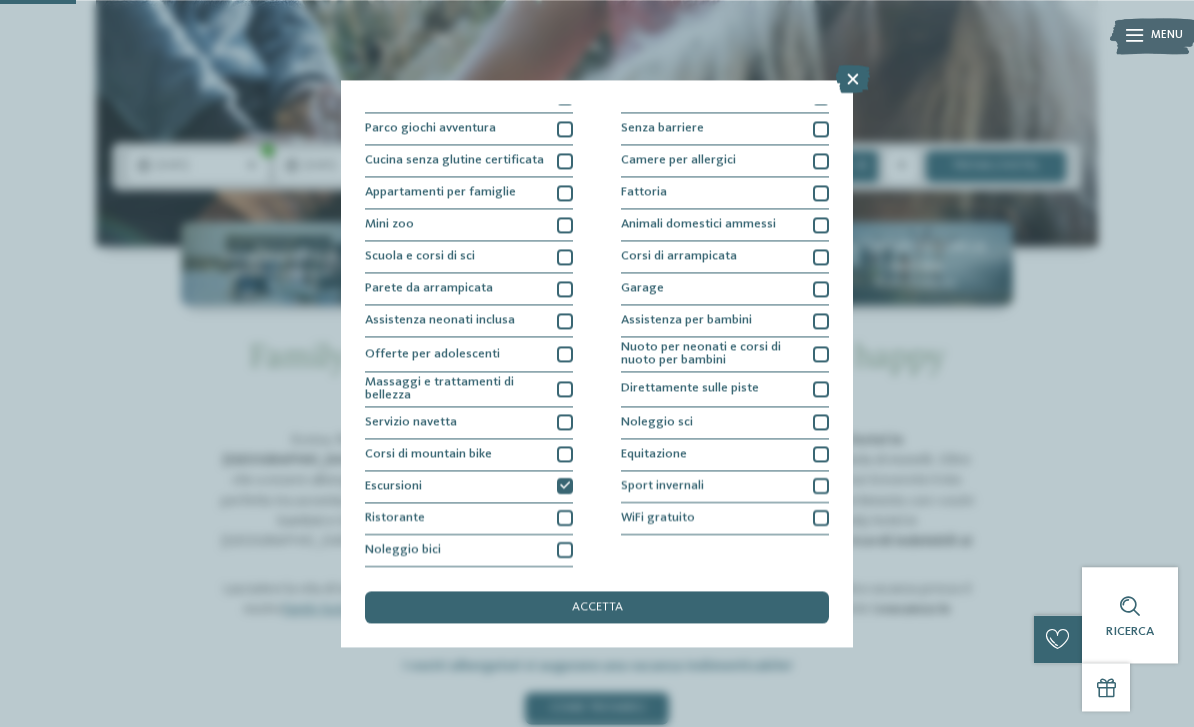 scroll, scrollTop: 387, scrollLeft: 0, axis: vertical 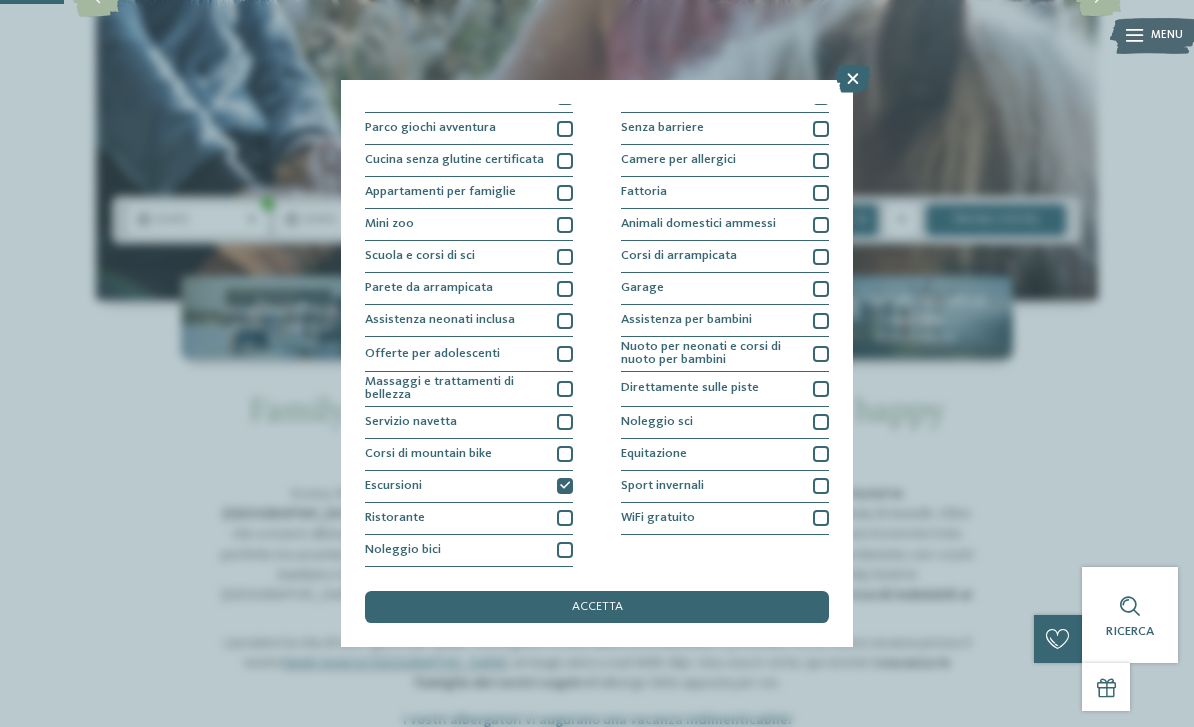 click on "accetta" at bounding box center [597, 607] 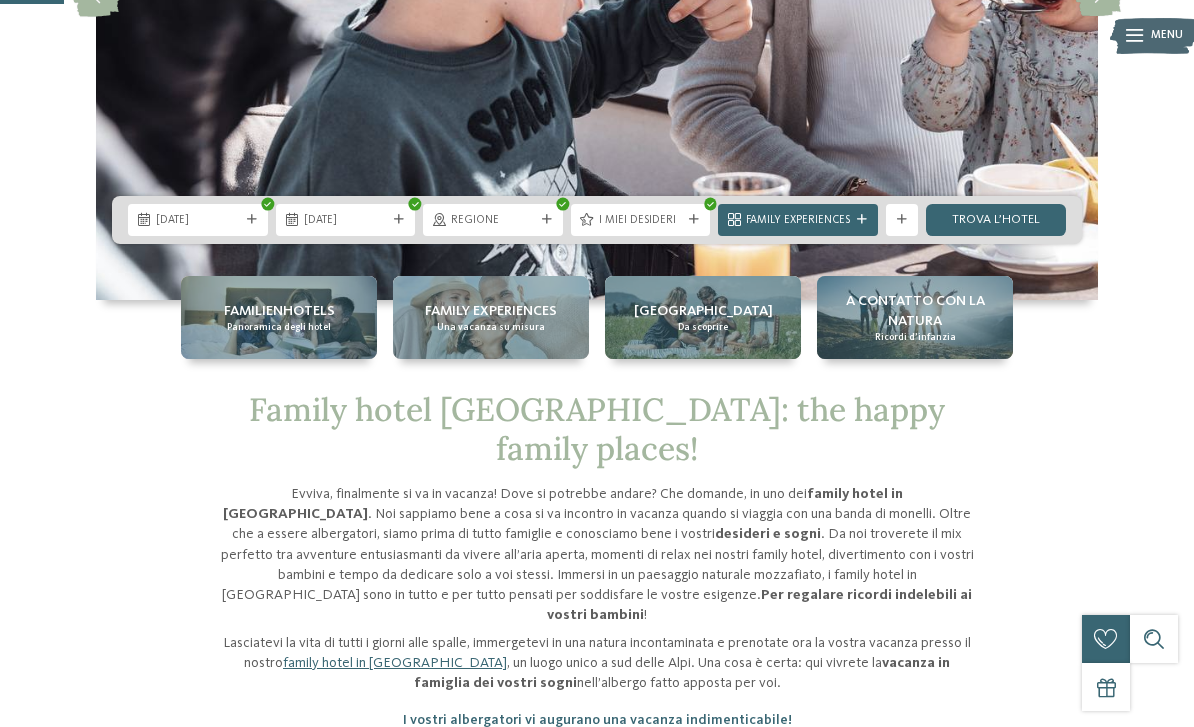 click at bounding box center (862, 220) 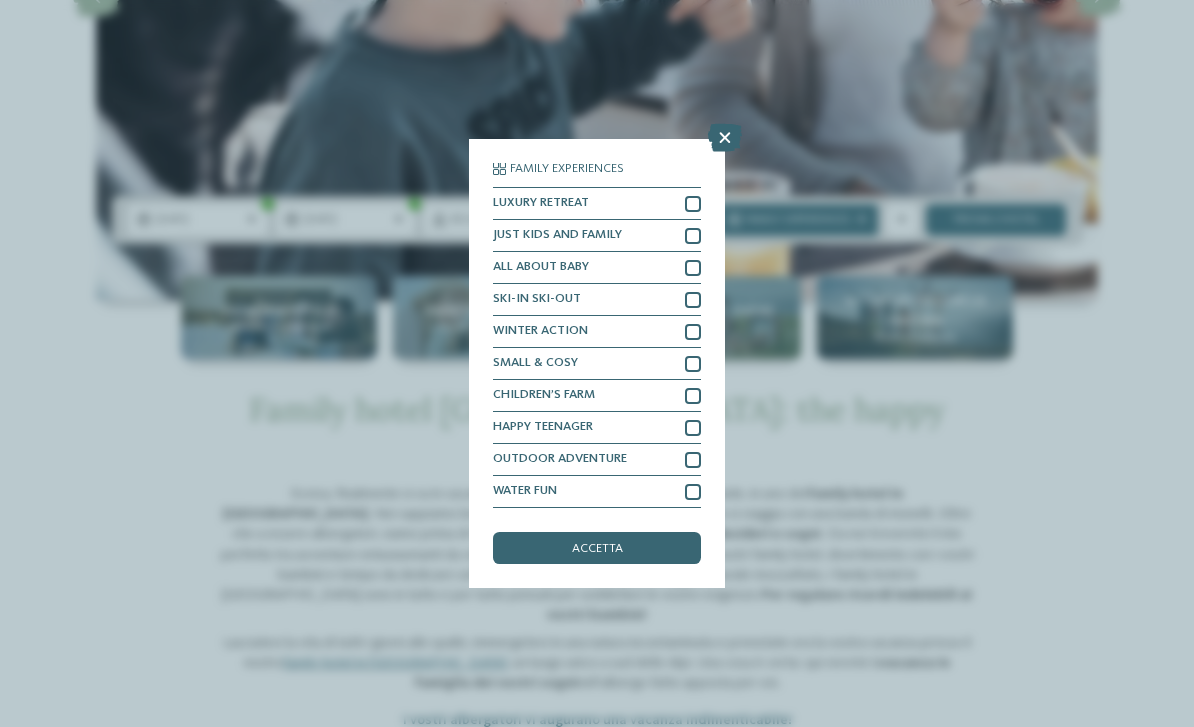 scroll, scrollTop: 42, scrollLeft: 0, axis: vertical 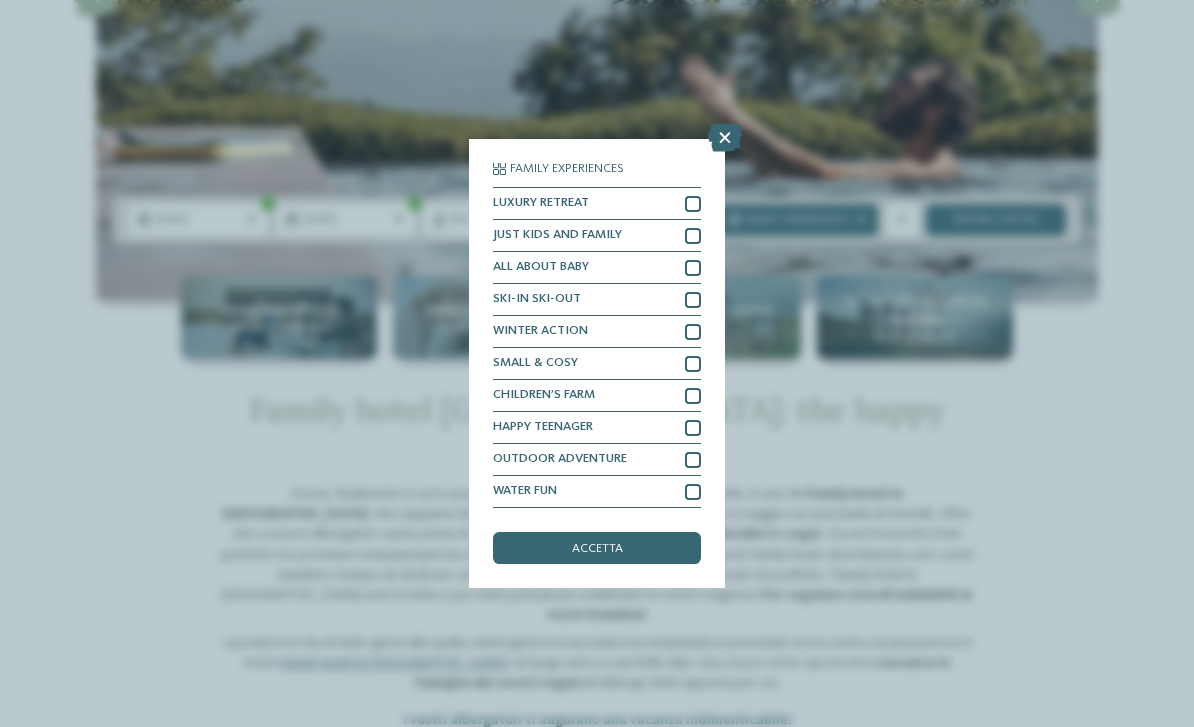 click on "Family Experiences
LUXURY RETREAT
JUST KIDS AND FAMILY" at bounding box center [597, 363] 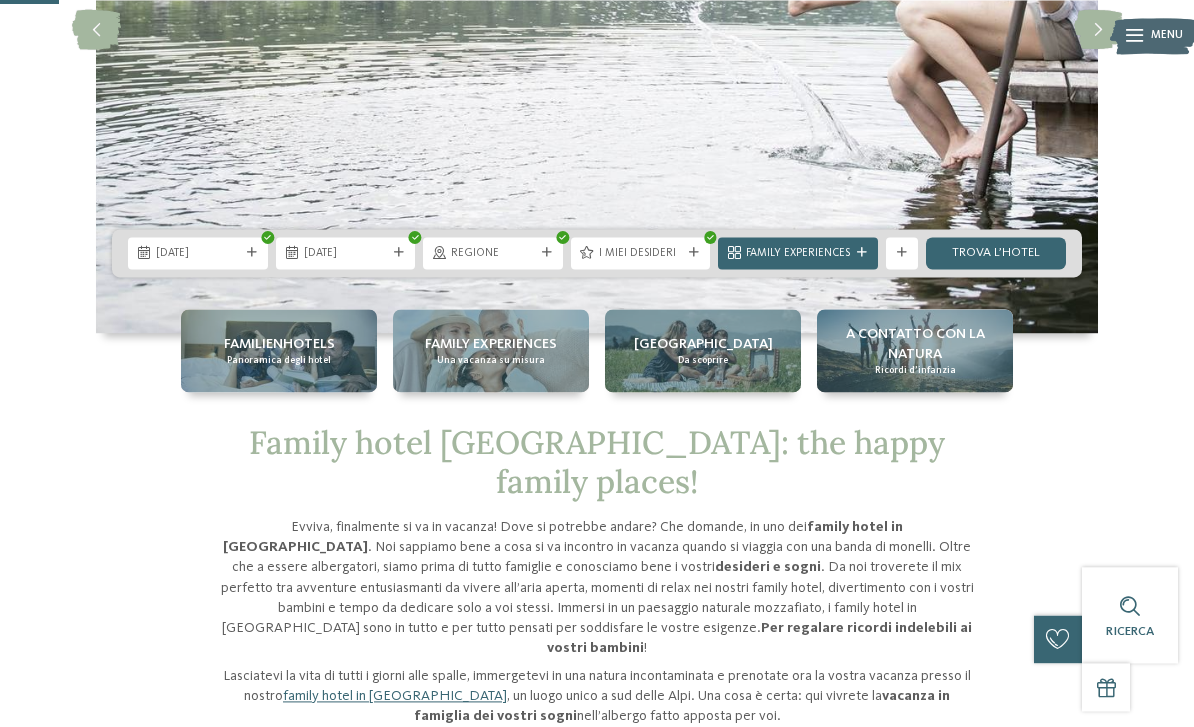 scroll, scrollTop: 354, scrollLeft: 0, axis: vertical 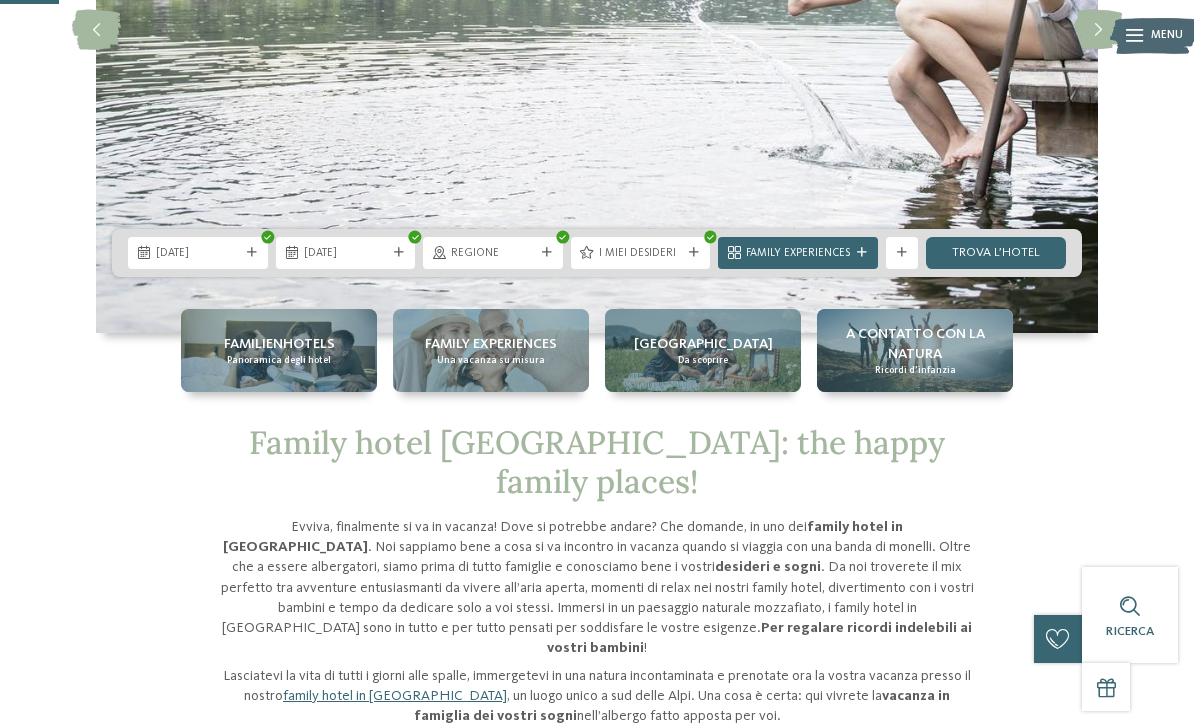click on "trova l’hotel" at bounding box center [996, 253] 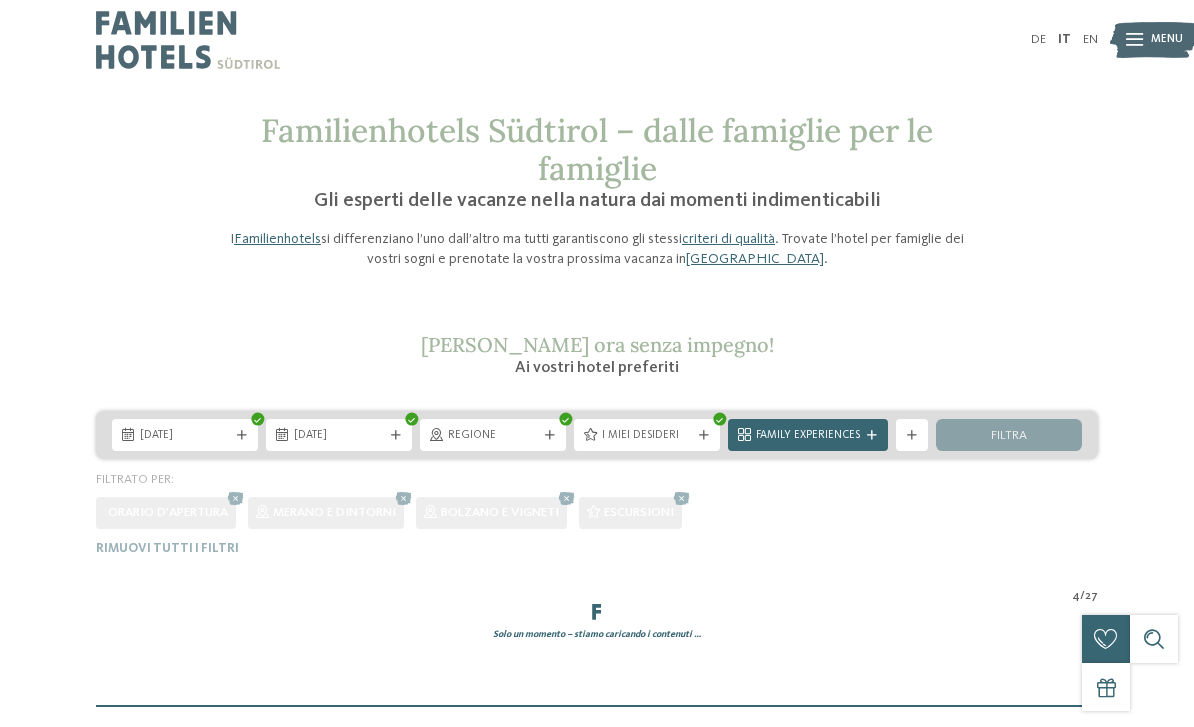 scroll, scrollTop: 0, scrollLeft: 0, axis: both 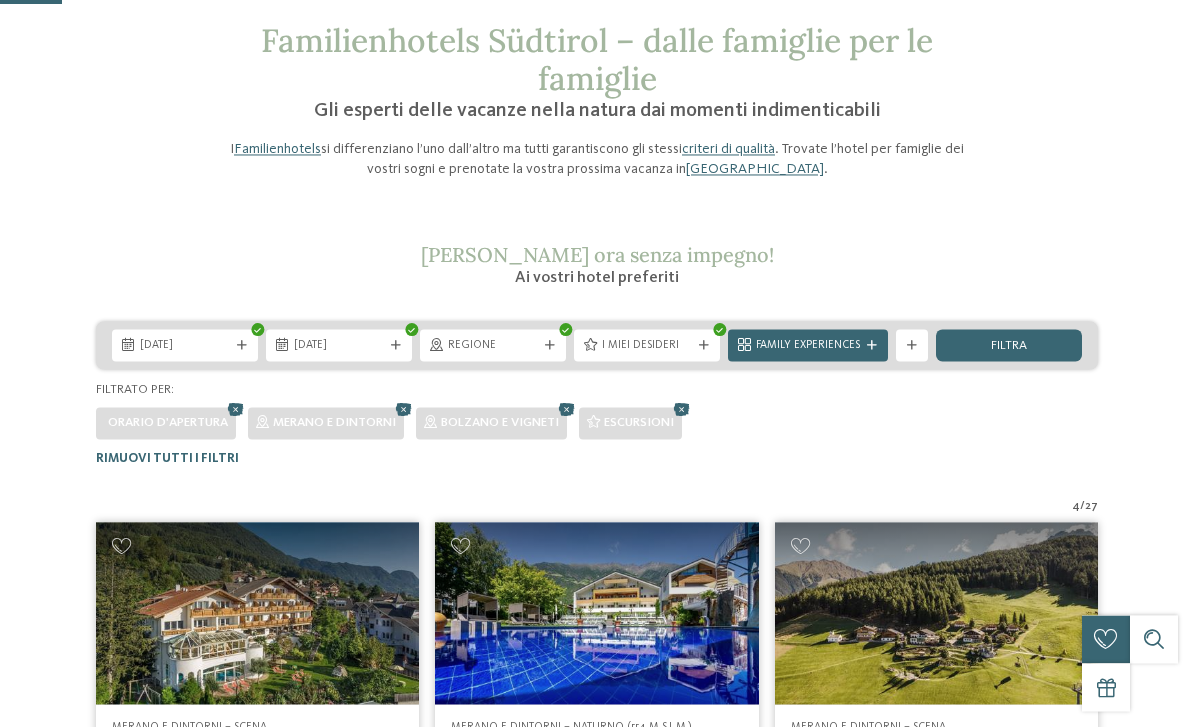 click on "22.09.2025
27.09.2025
Regione" at bounding box center [597, 393] 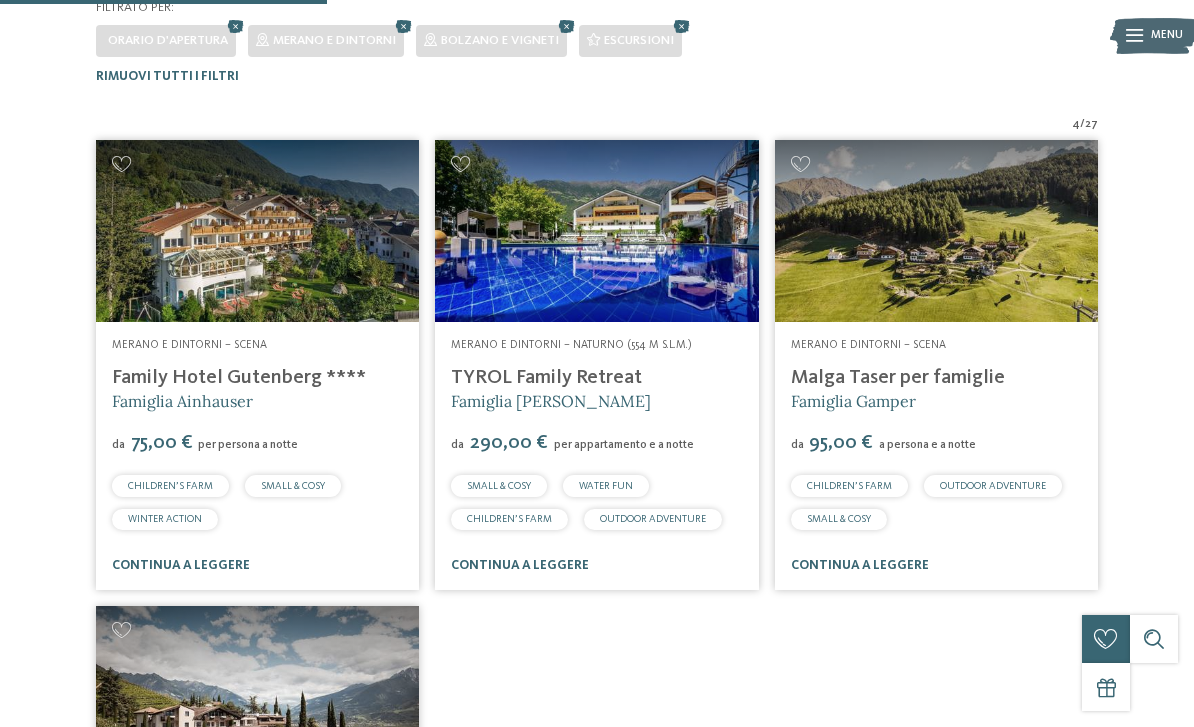 scroll, scrollTop: 472, scrollLeft: 0, axis: vertical 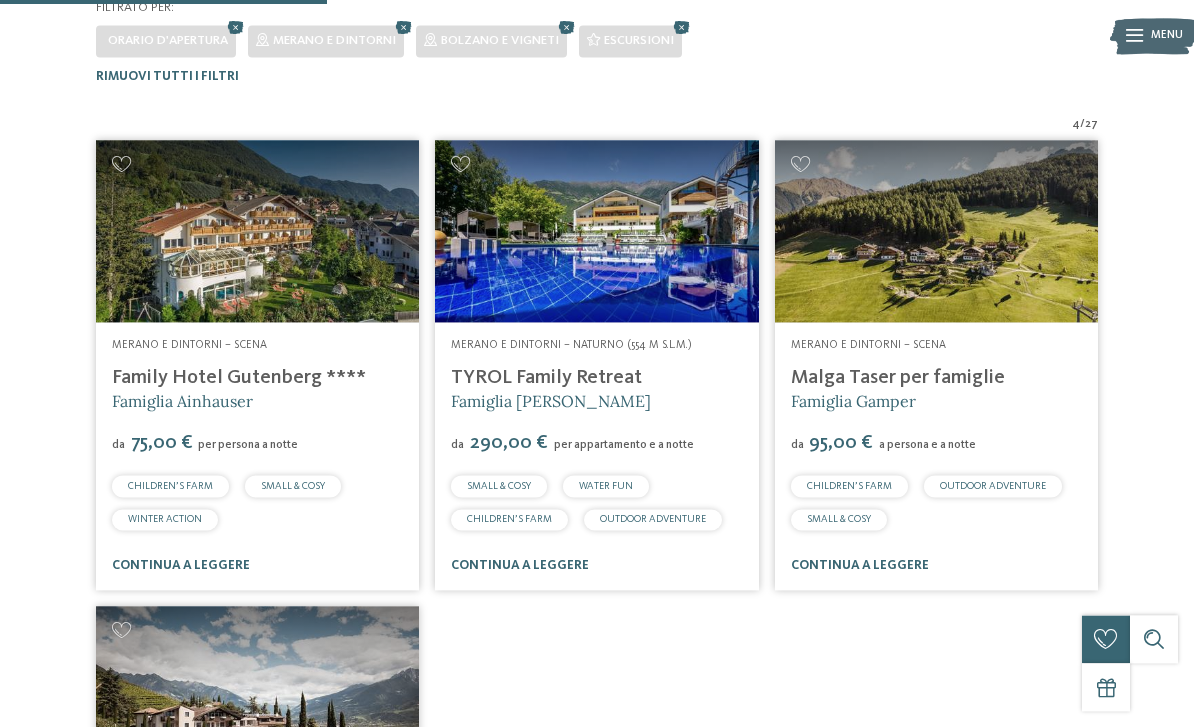 click on "Malga Taser per famiglie" at bounding box center (898, 378) 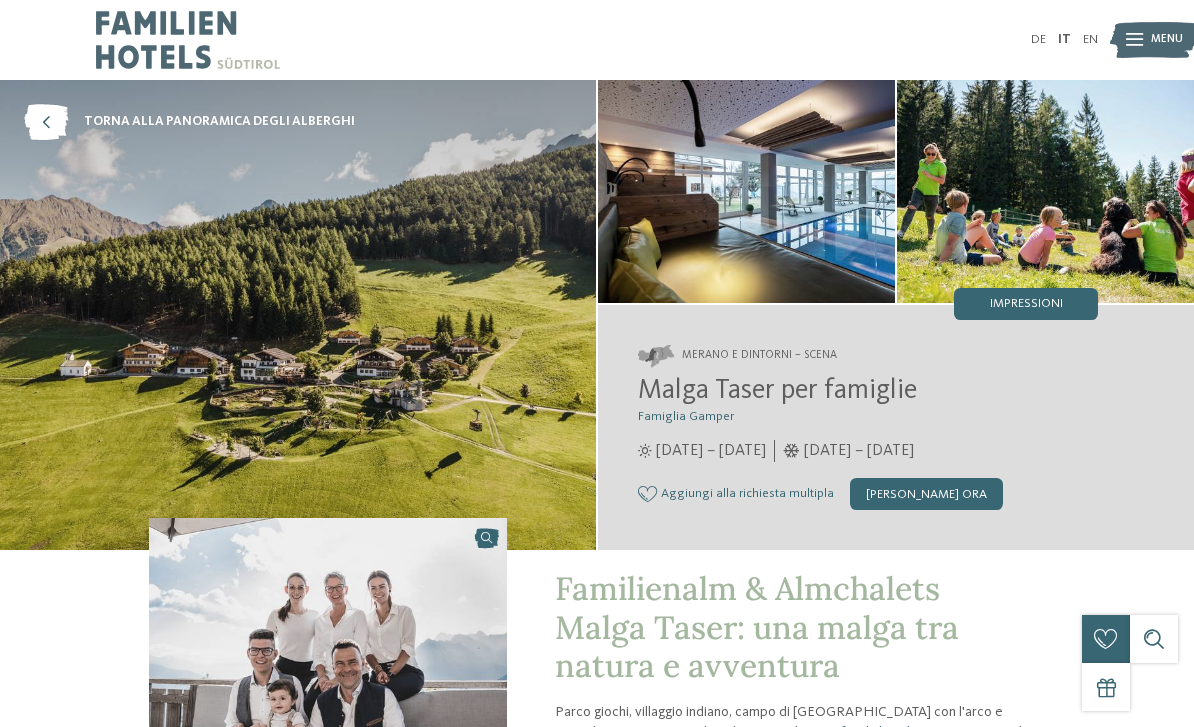 scroll, scrollTop: 0, scrollLeft: 0, axis: both 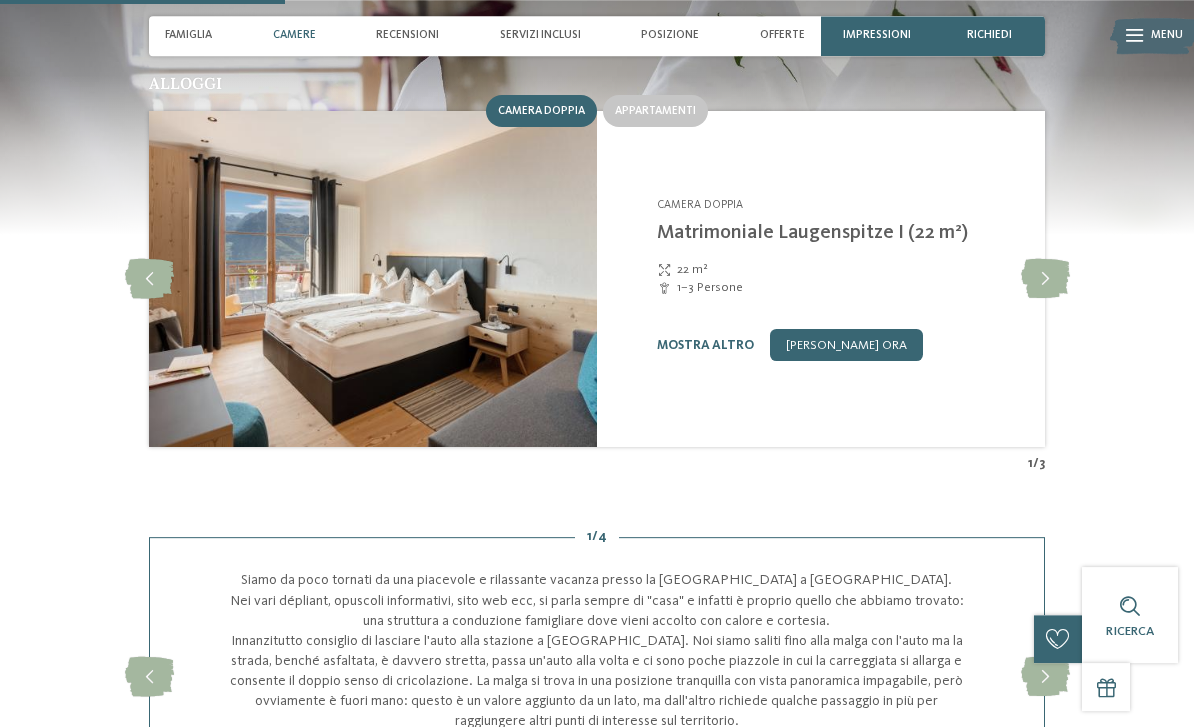 click at bounding box center [1045, 279] 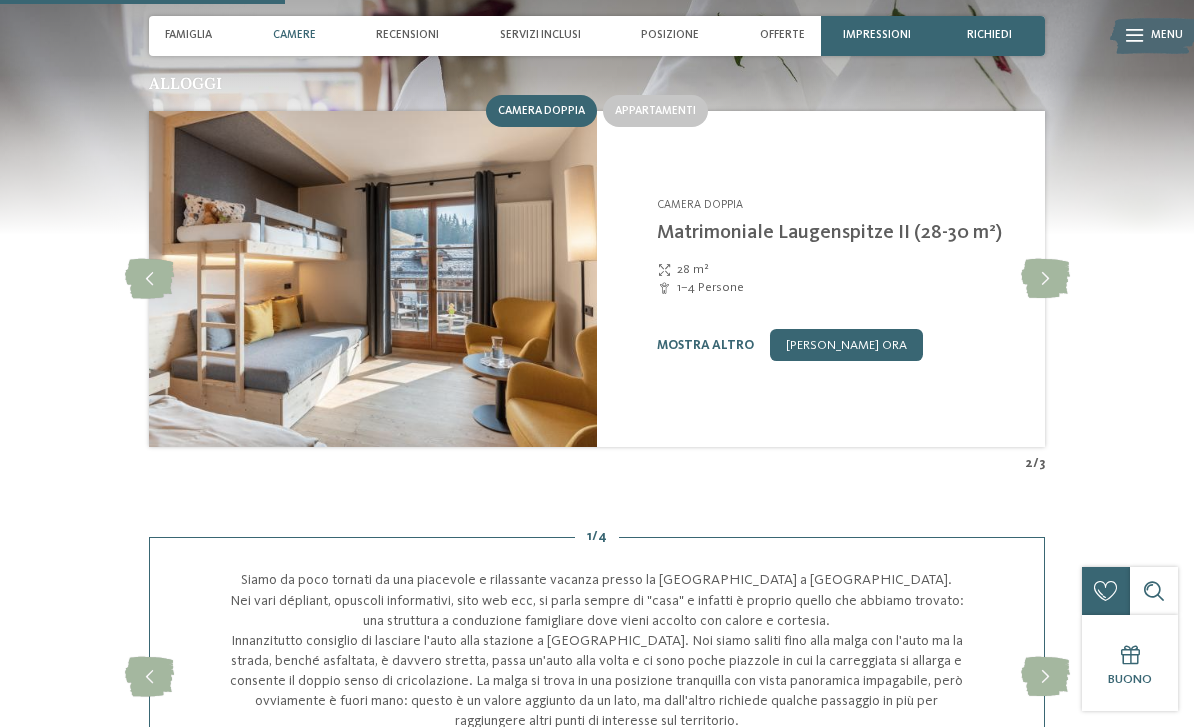 click at bounding box center (1045, 279) 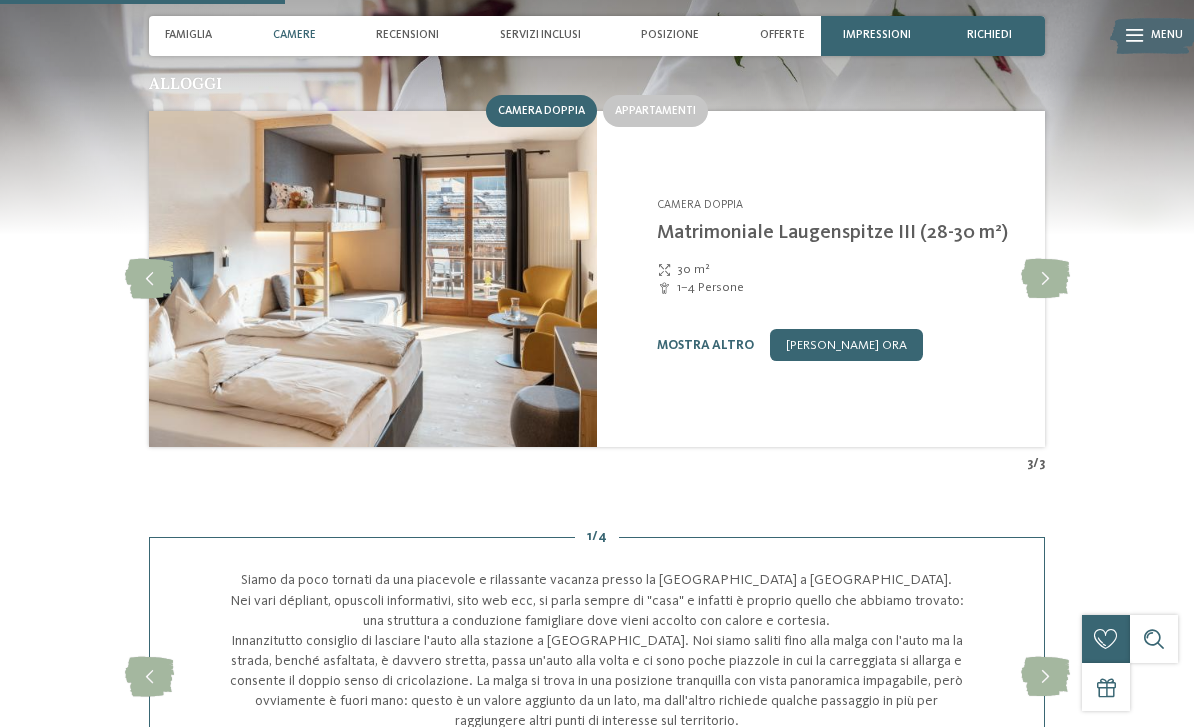 click at bounding box center (1045, 279) 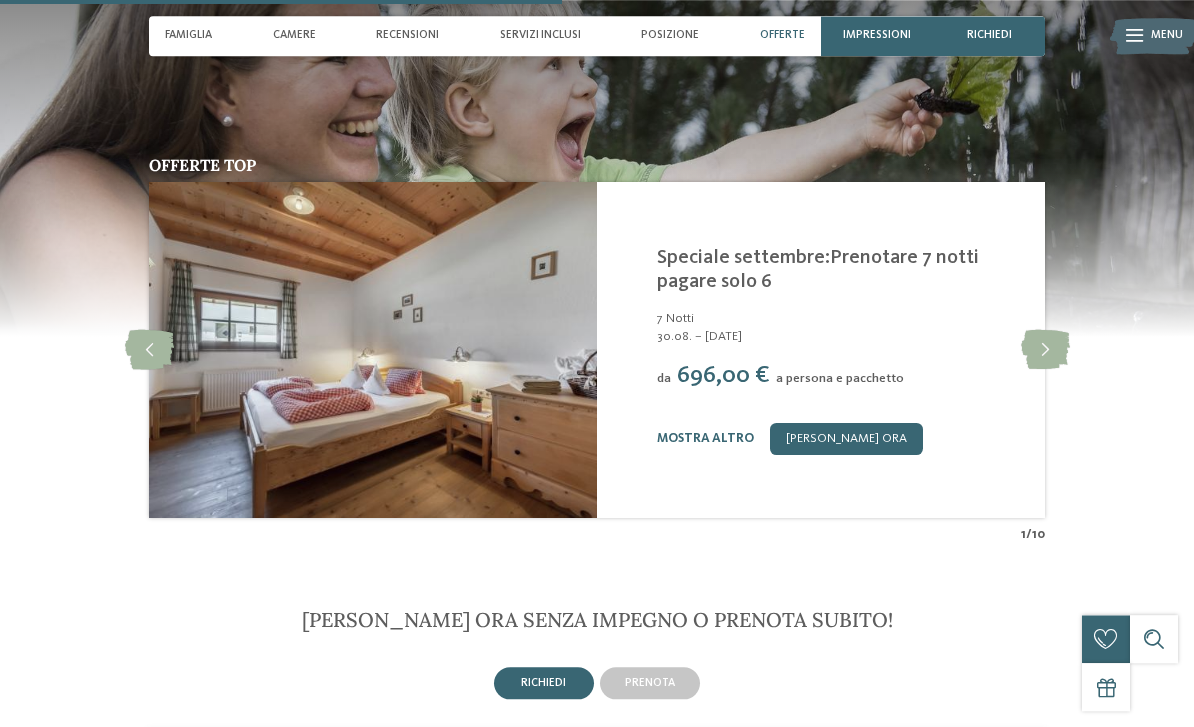 scroll, scrollTop: 2953, scrollLeft: 0, axis: vertical 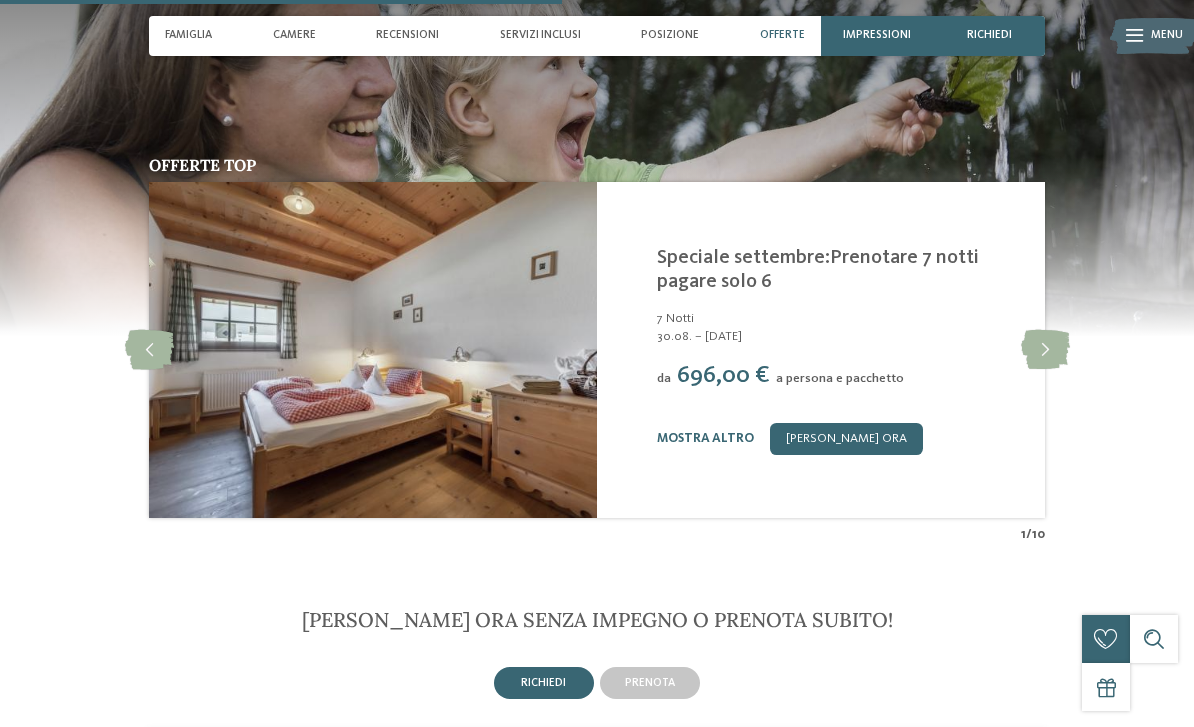 click at bounding box center (1045, 350) 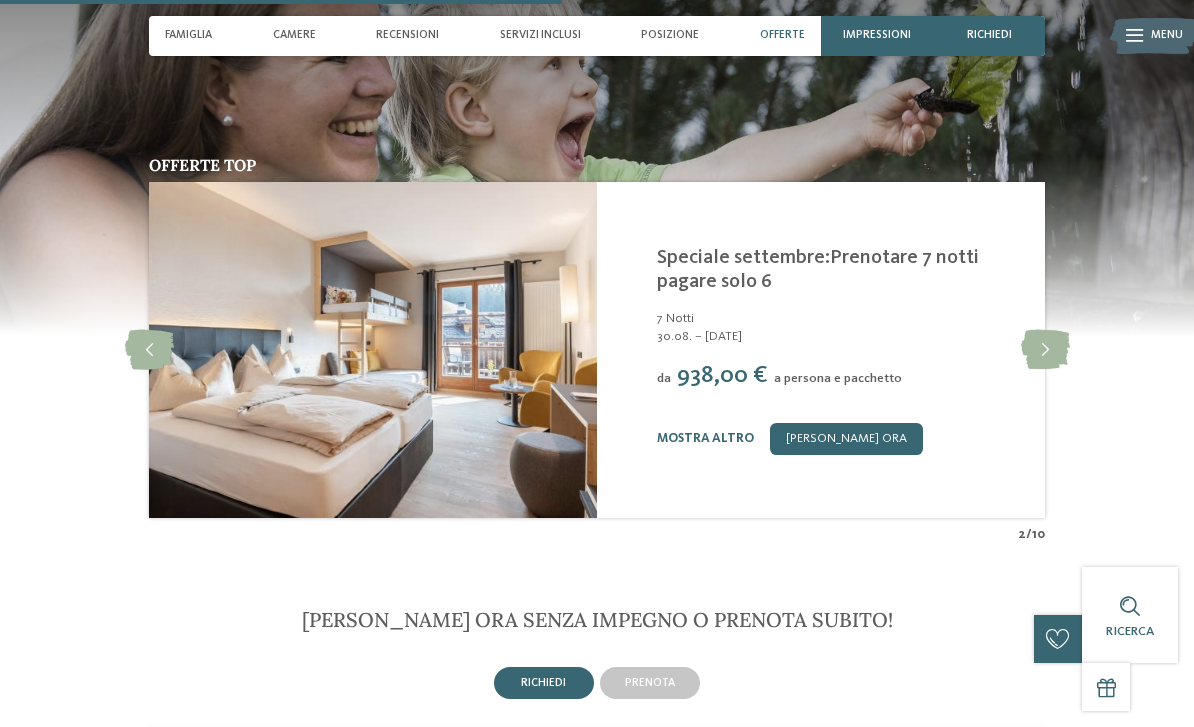 click at bounding box center [149, 350] 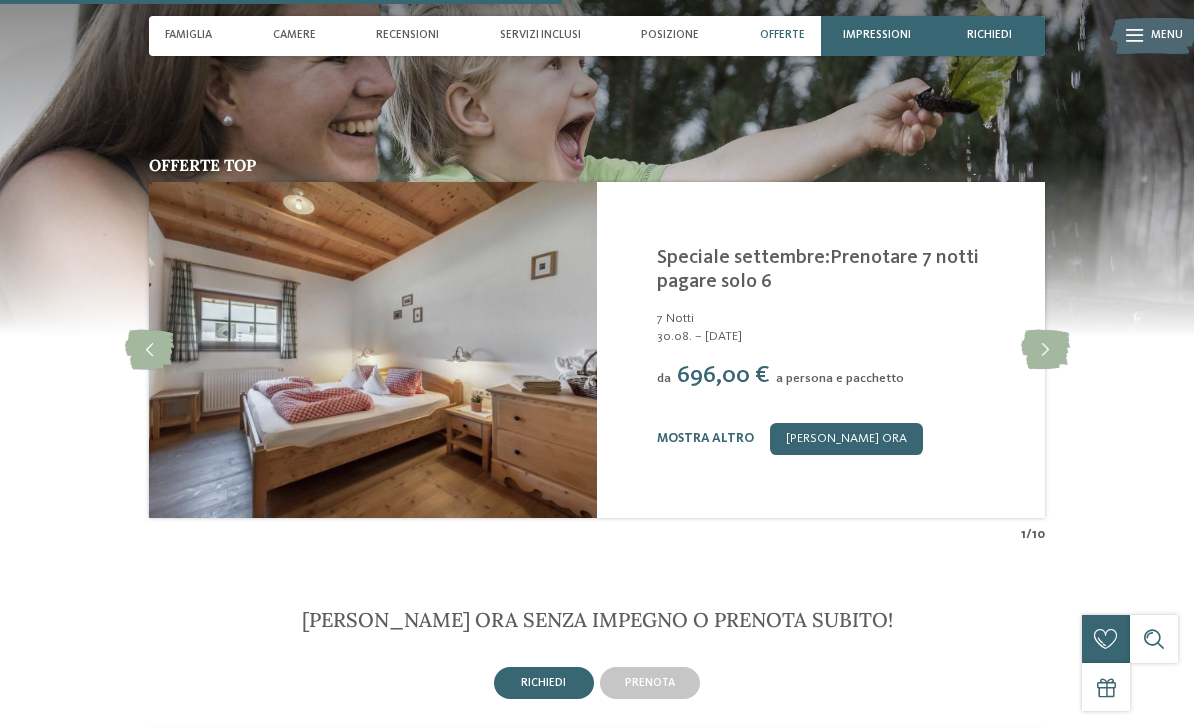 click at bounding box center [1045, 350] 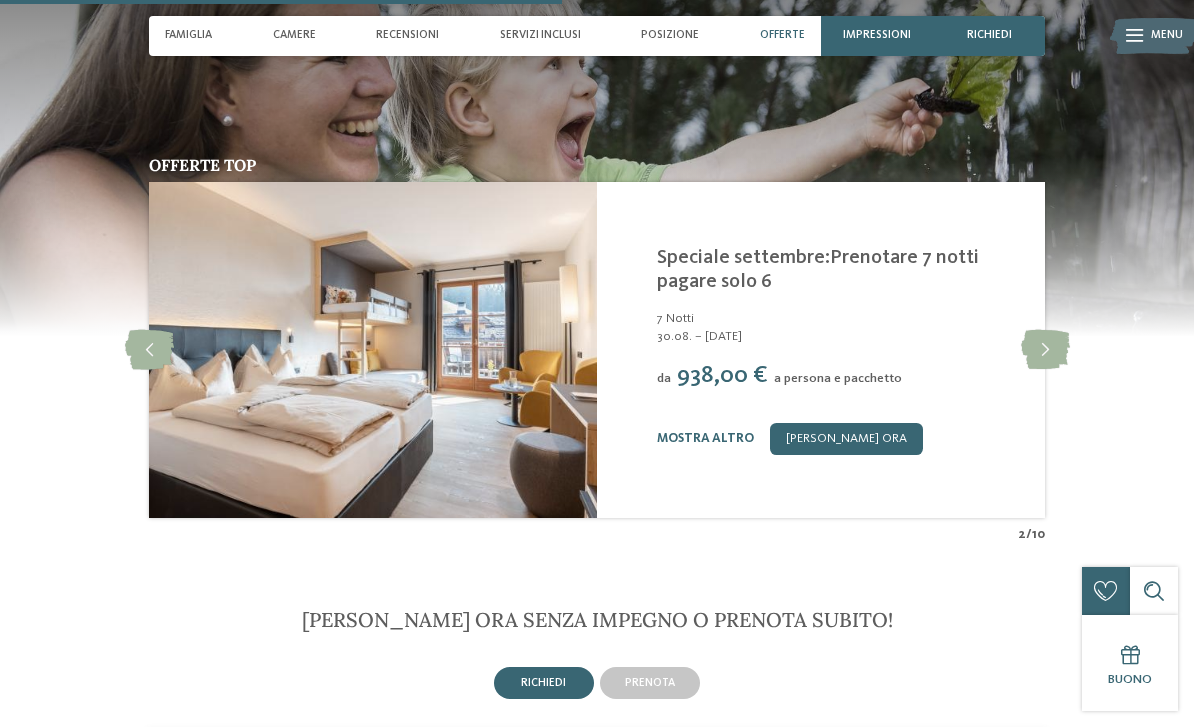 click at bounding box center (1045, 350) 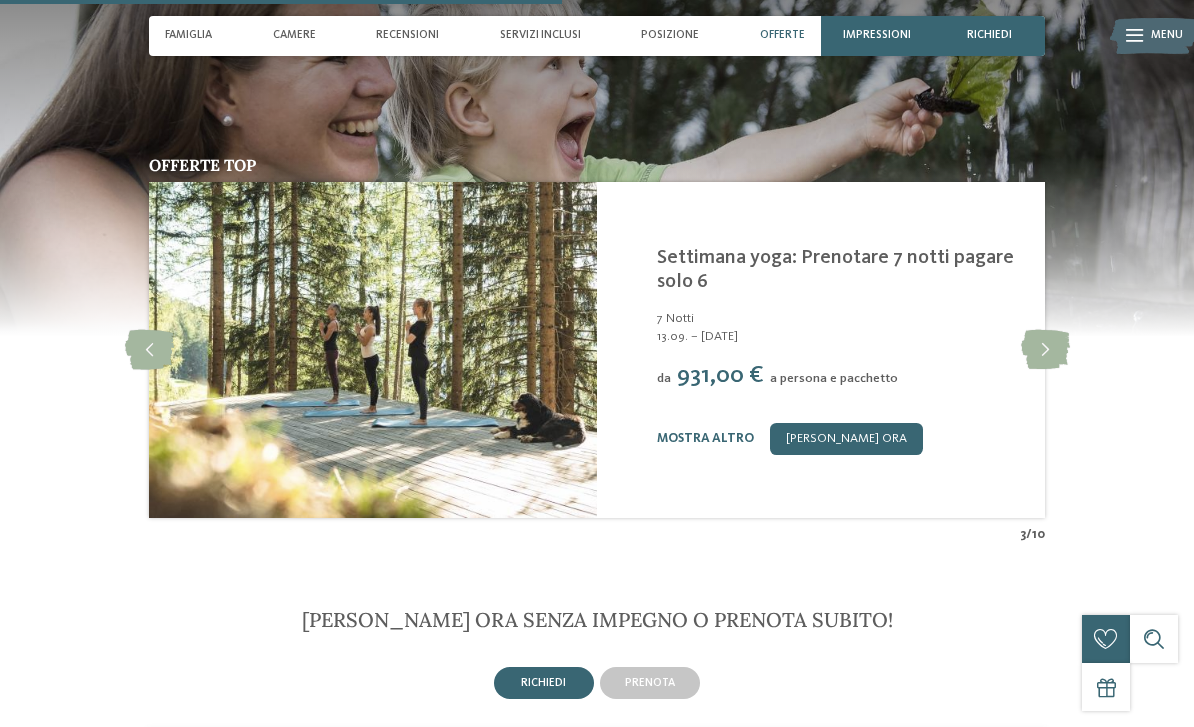 click at bounding box center (1045, 350) 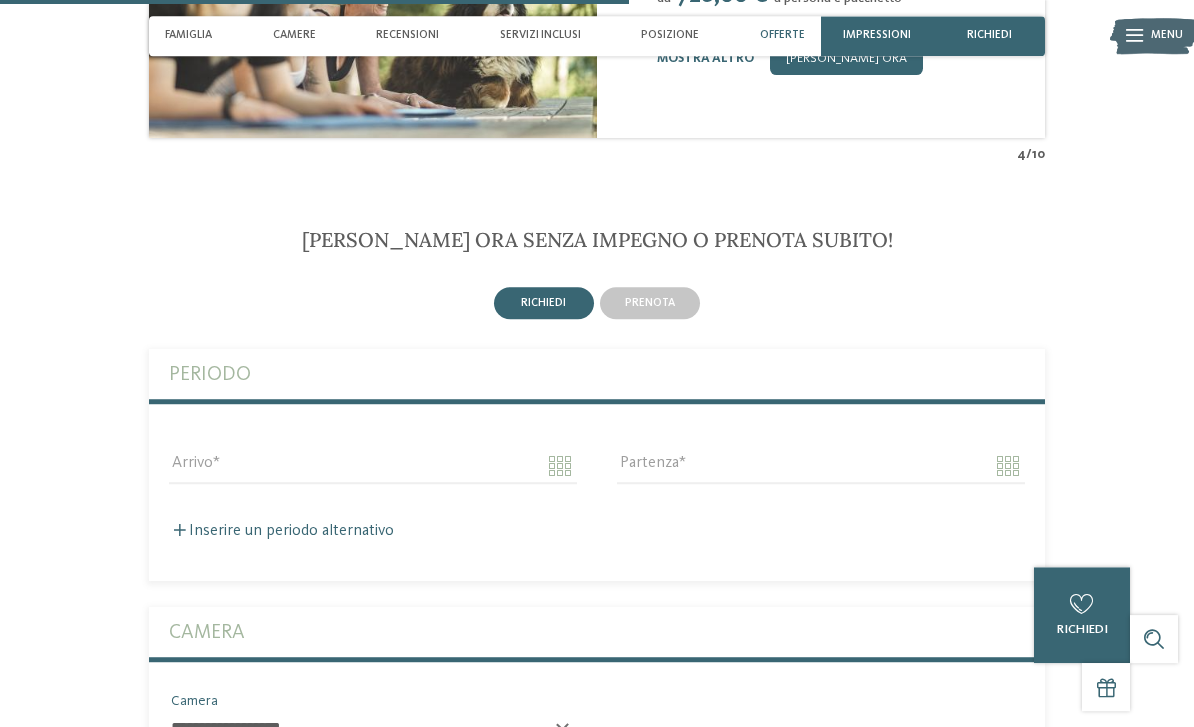 click on "prenota" at bounding box center (650, 303) 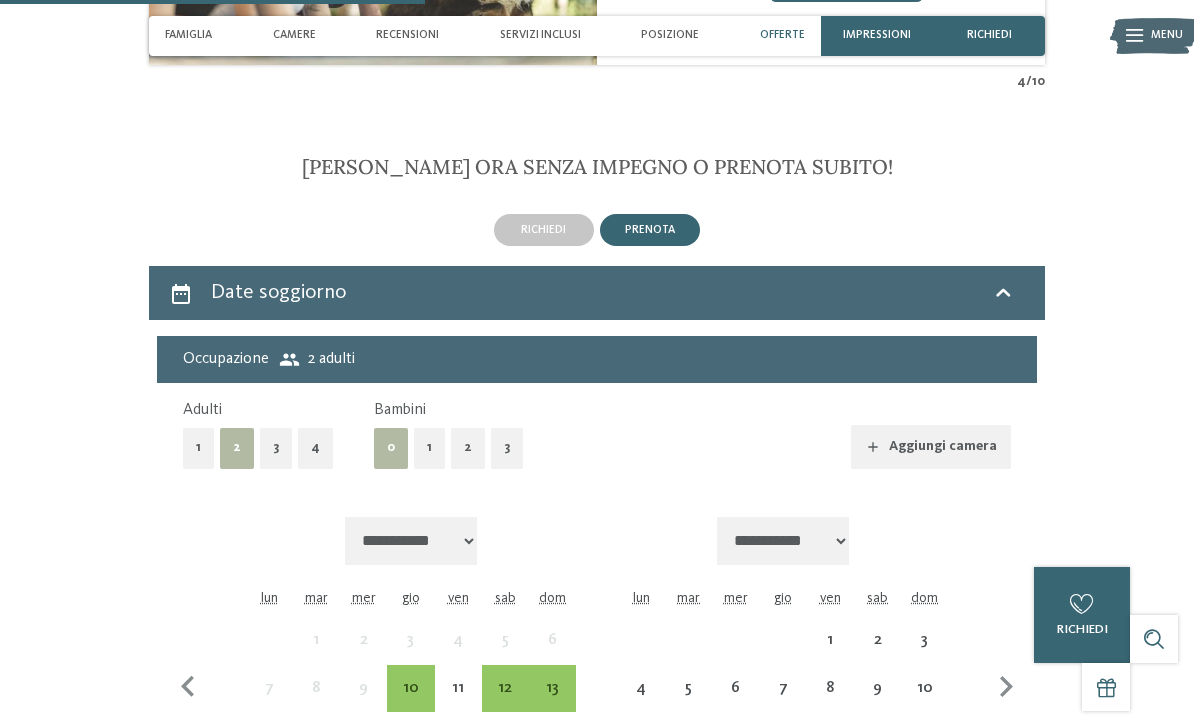 scroll, scrollTop: 3410, scrollLeft: 0, axis: vertical 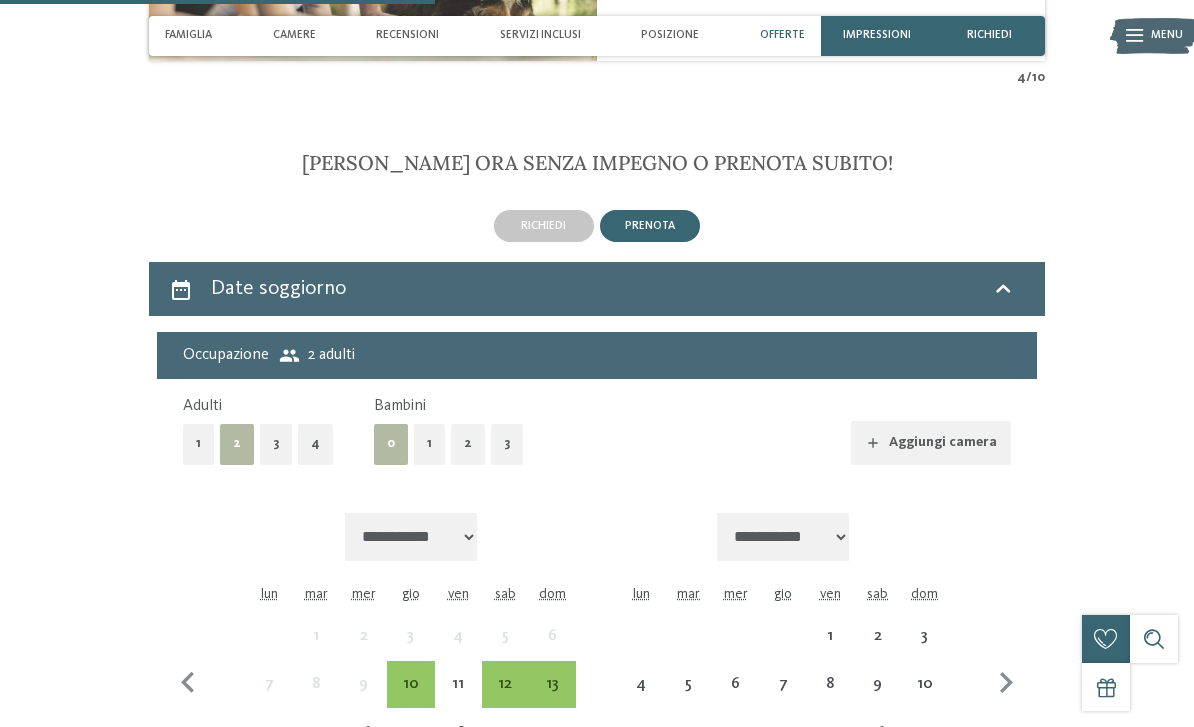 click on "1" at bounding box center (429, 444) 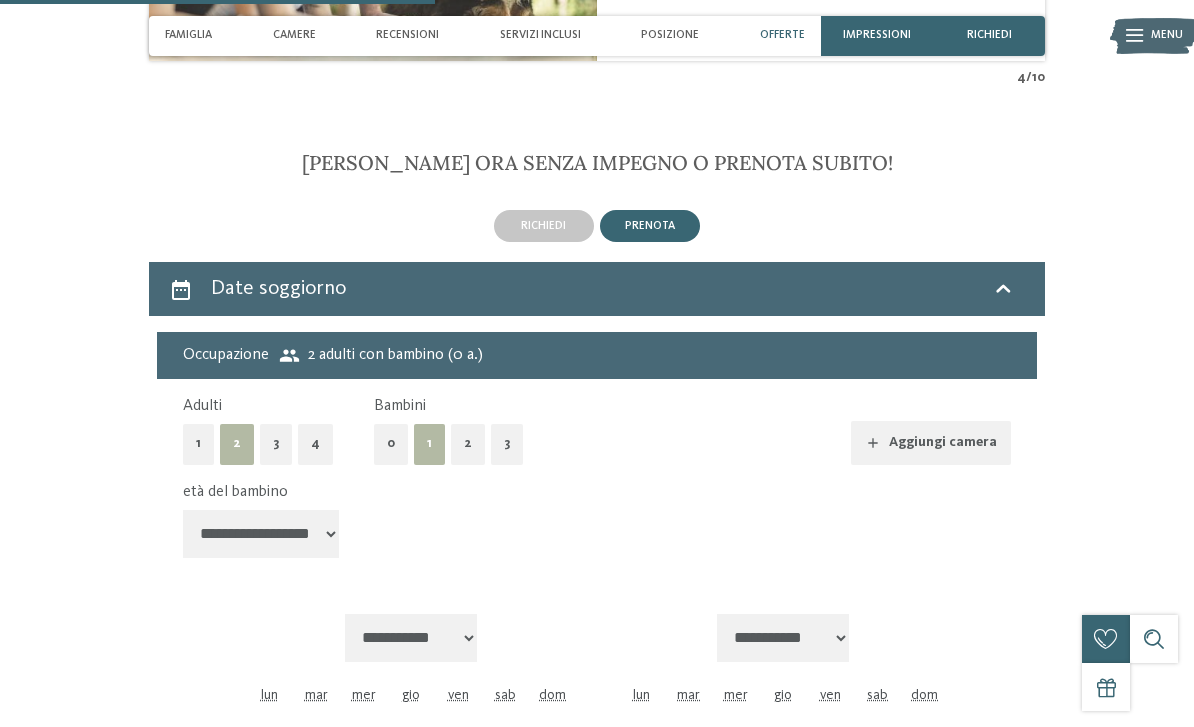click on "**********" at bounding box center (261, 534) 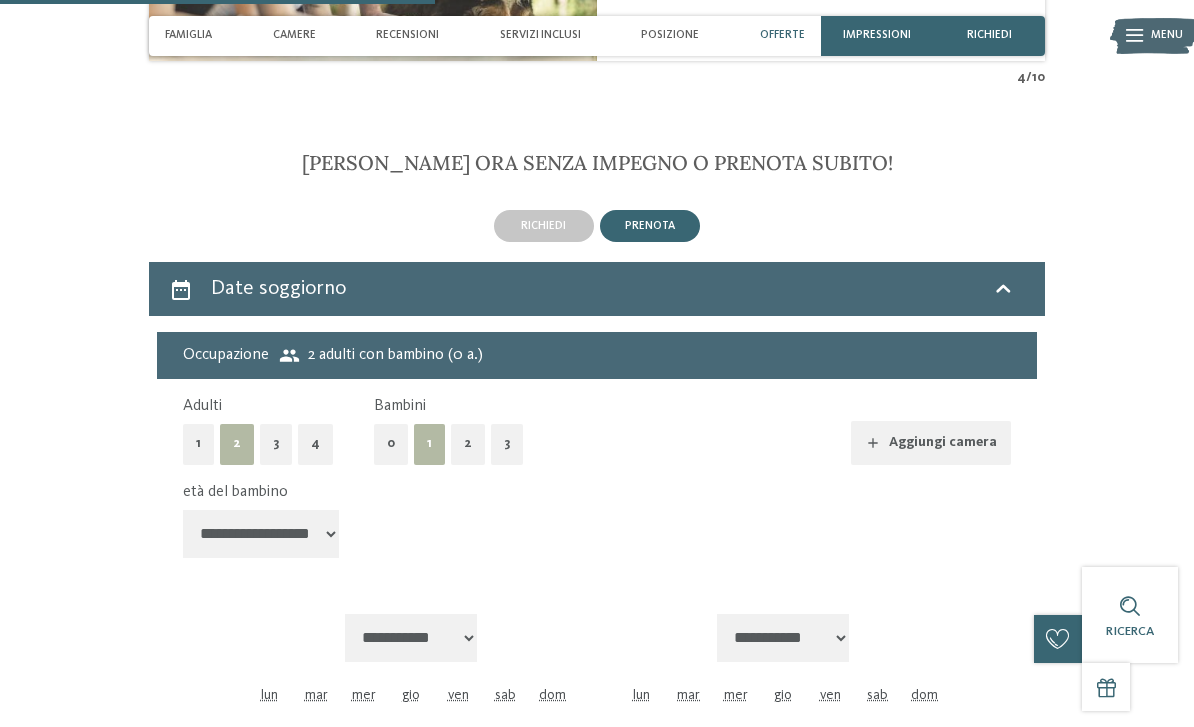 select on "*" 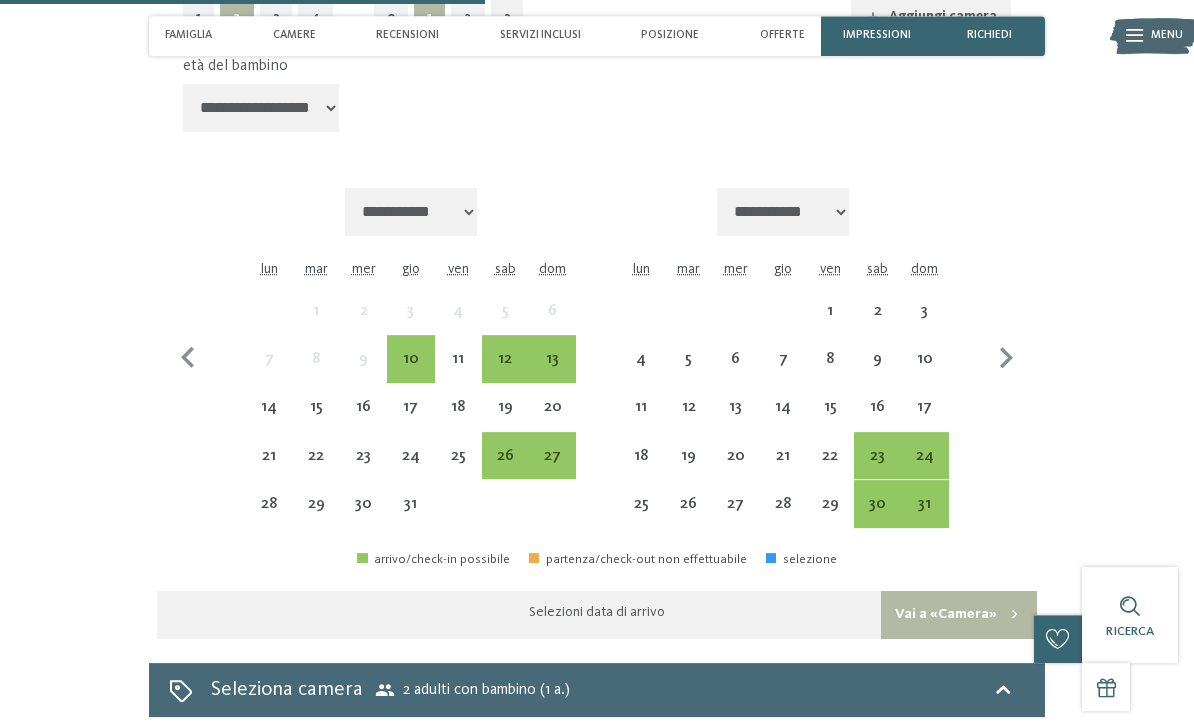 click 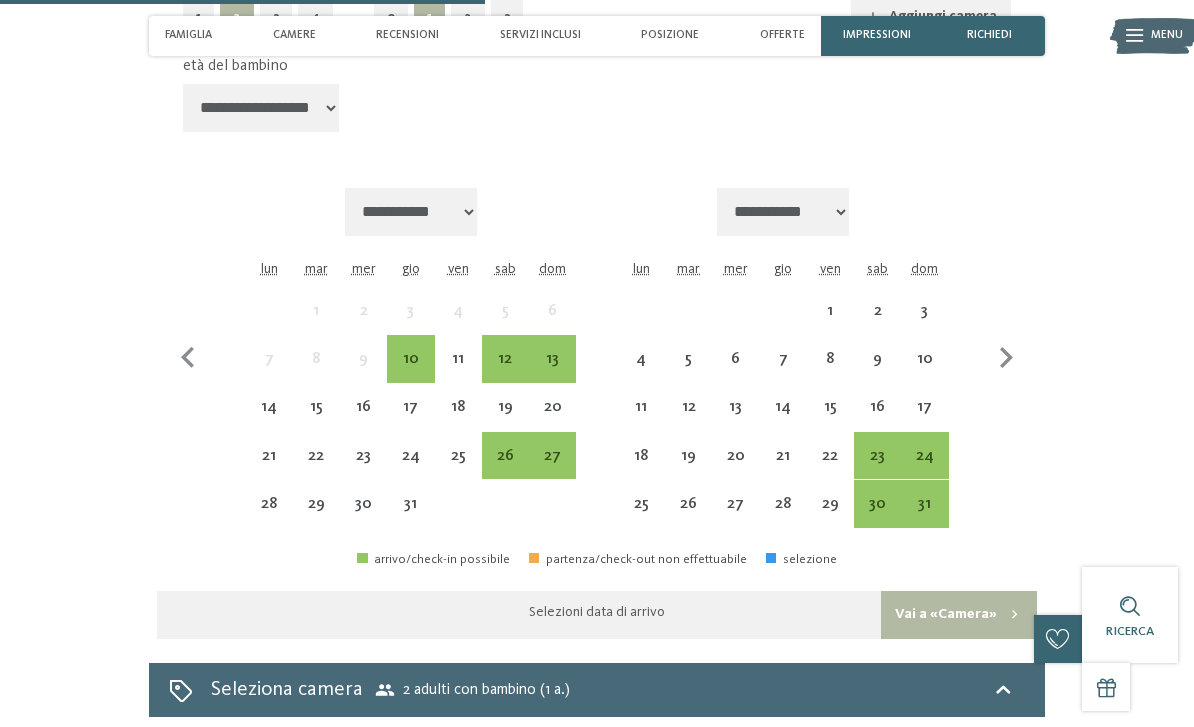 select on "**********" 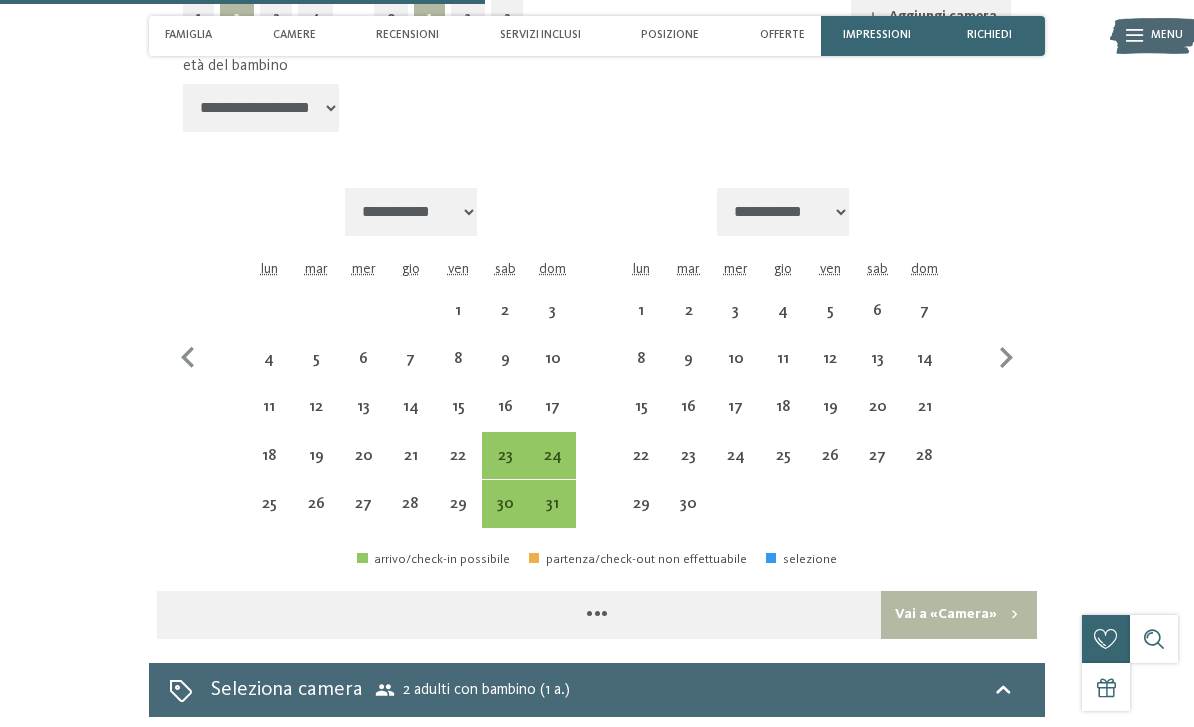 select on "**********" 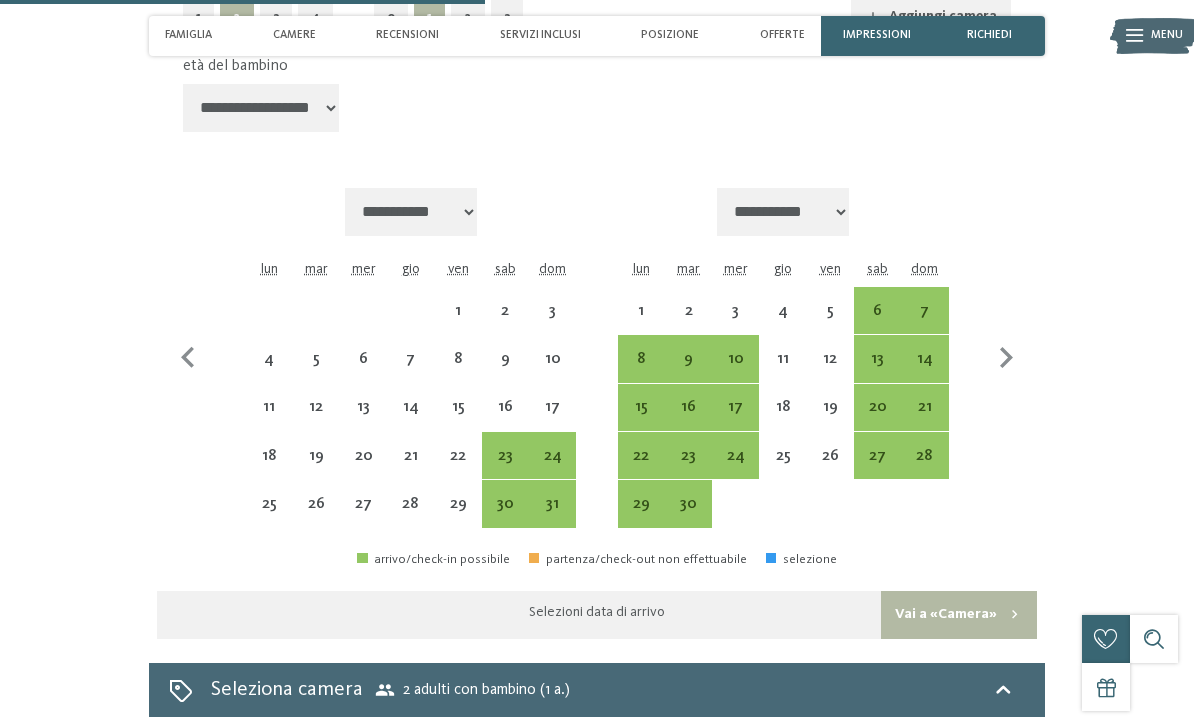 click on "22" at bounding box center (641, 469) 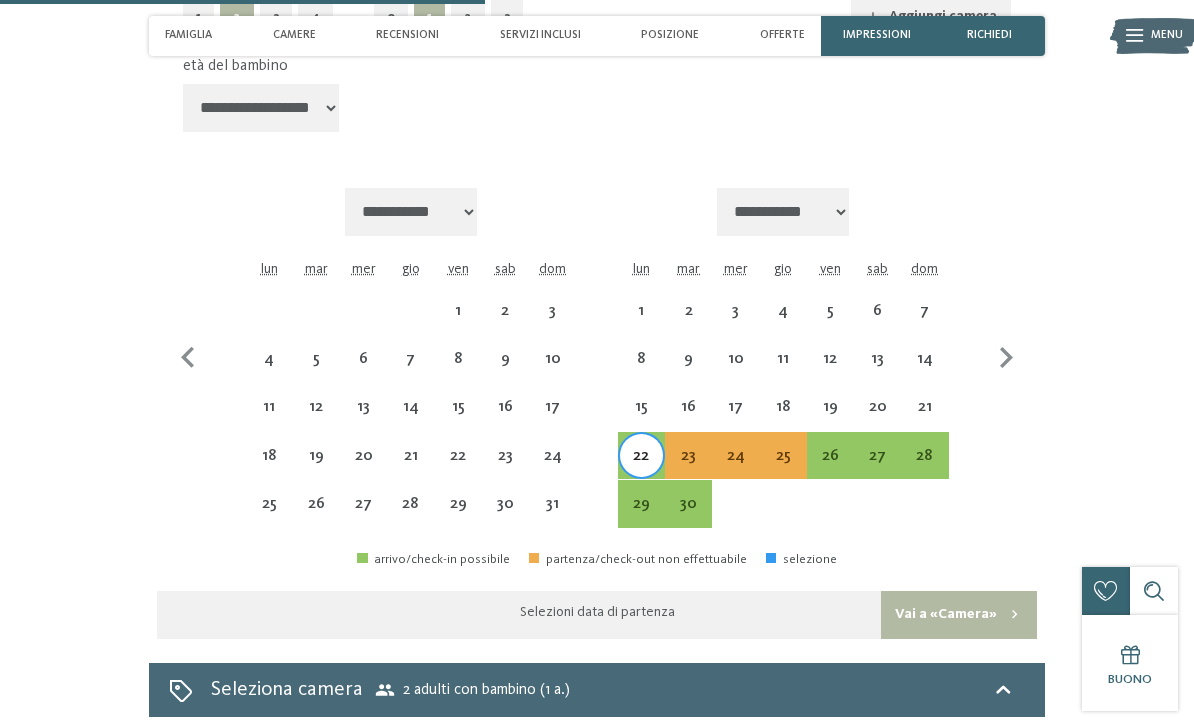 click on "27" at bounding box center [877, 469] 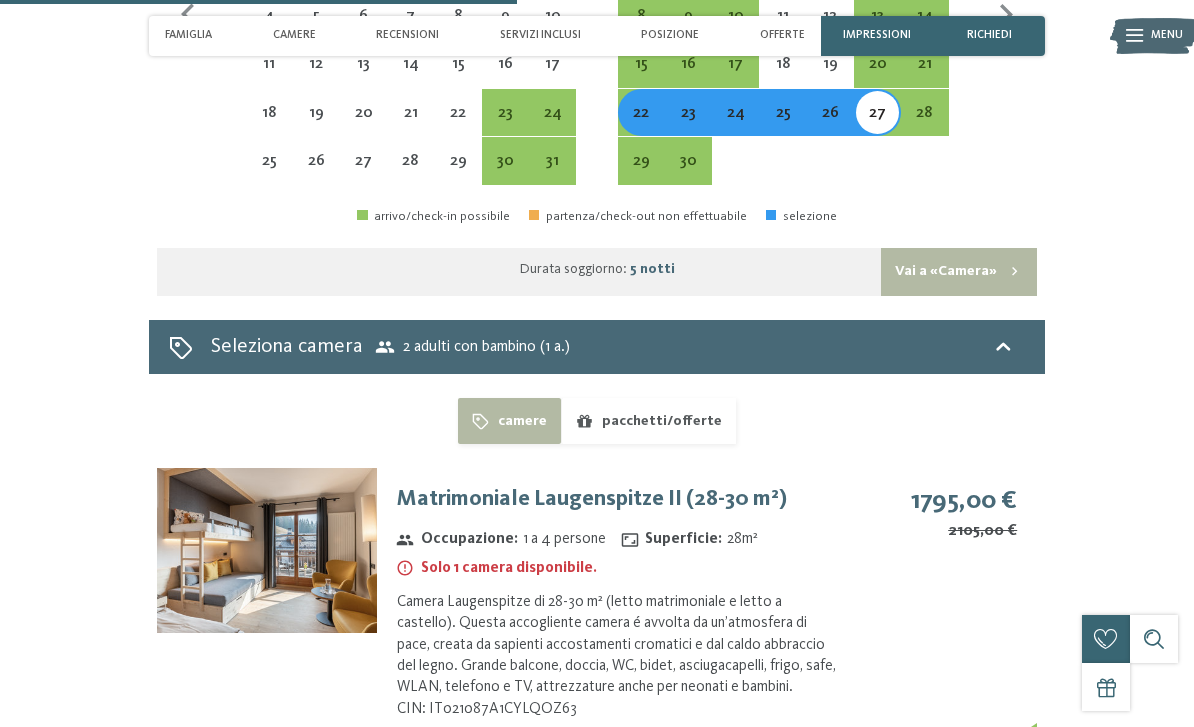 click on "Vai a «Camera»" at bounding box center (959, 272) 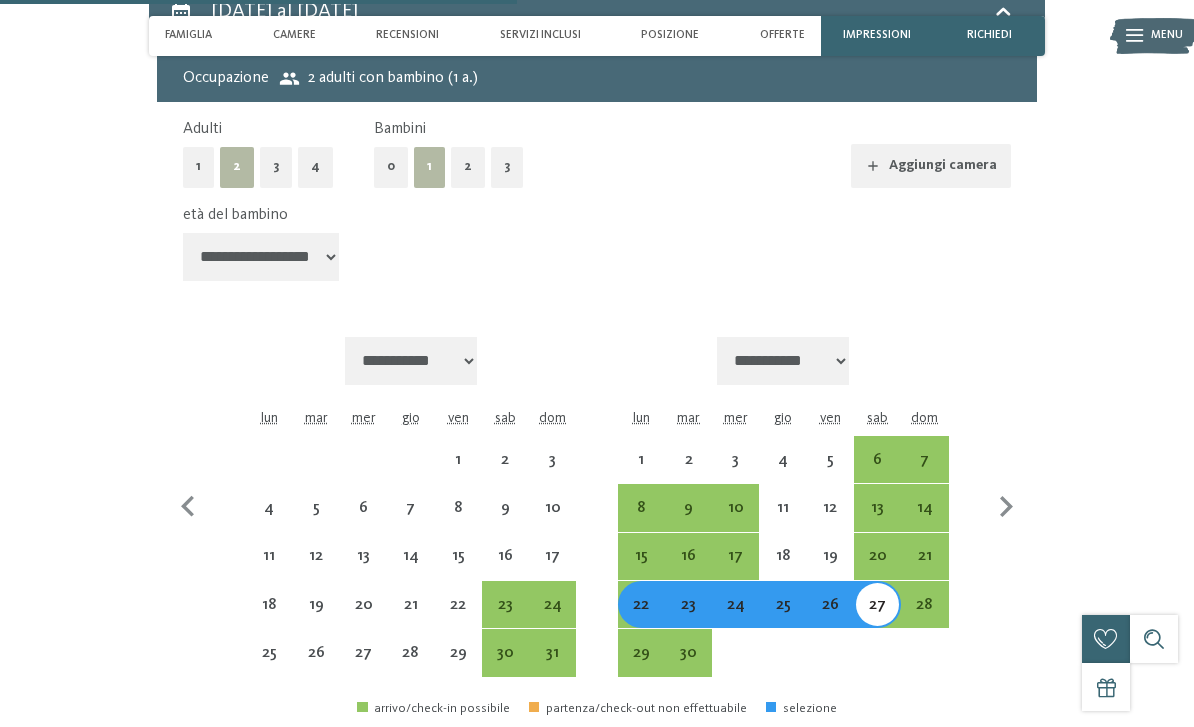 select on "**********" 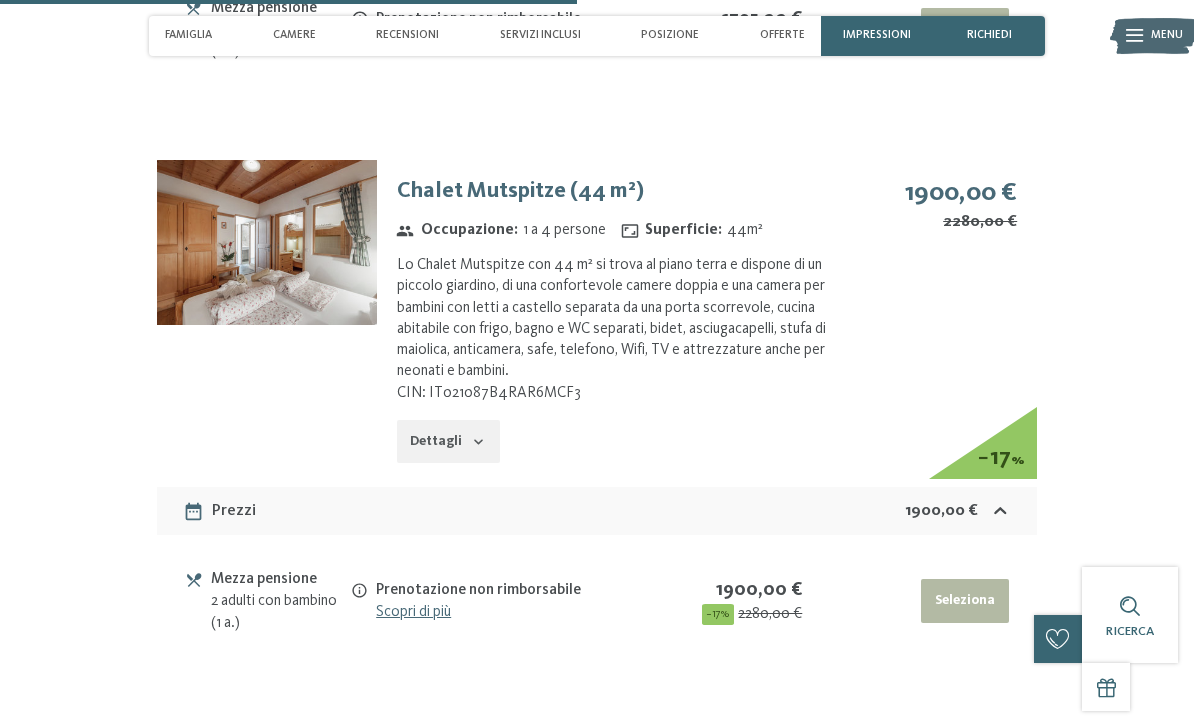 scroll, scrollTop: 4319, scrollLeft: 0, axis: vertical 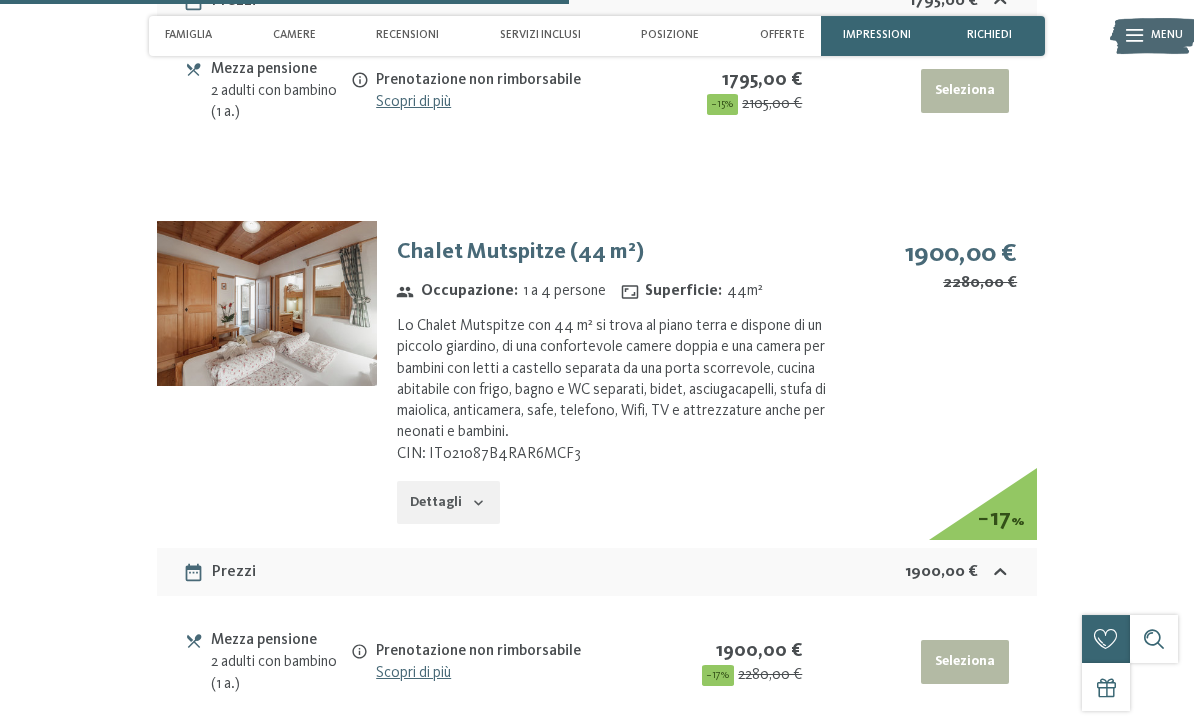 click at bounding box center [267, 303] 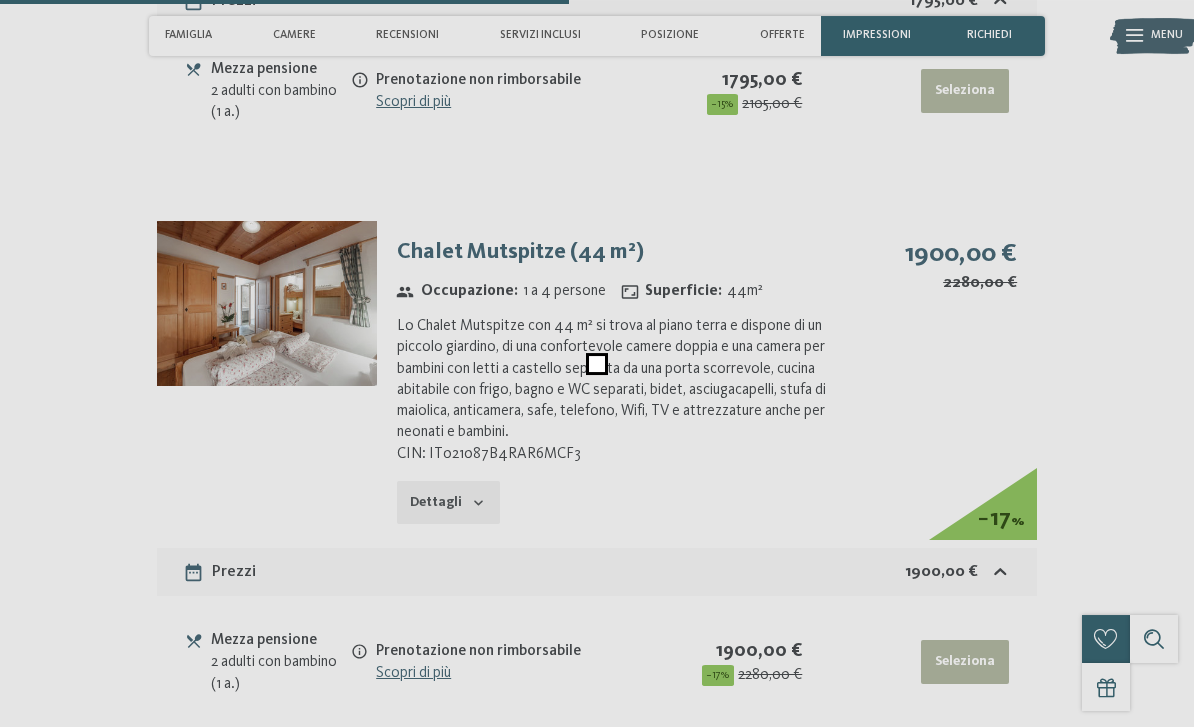 scroll, scrollTop: 4257, scrollLeft: 0, axis: vertical 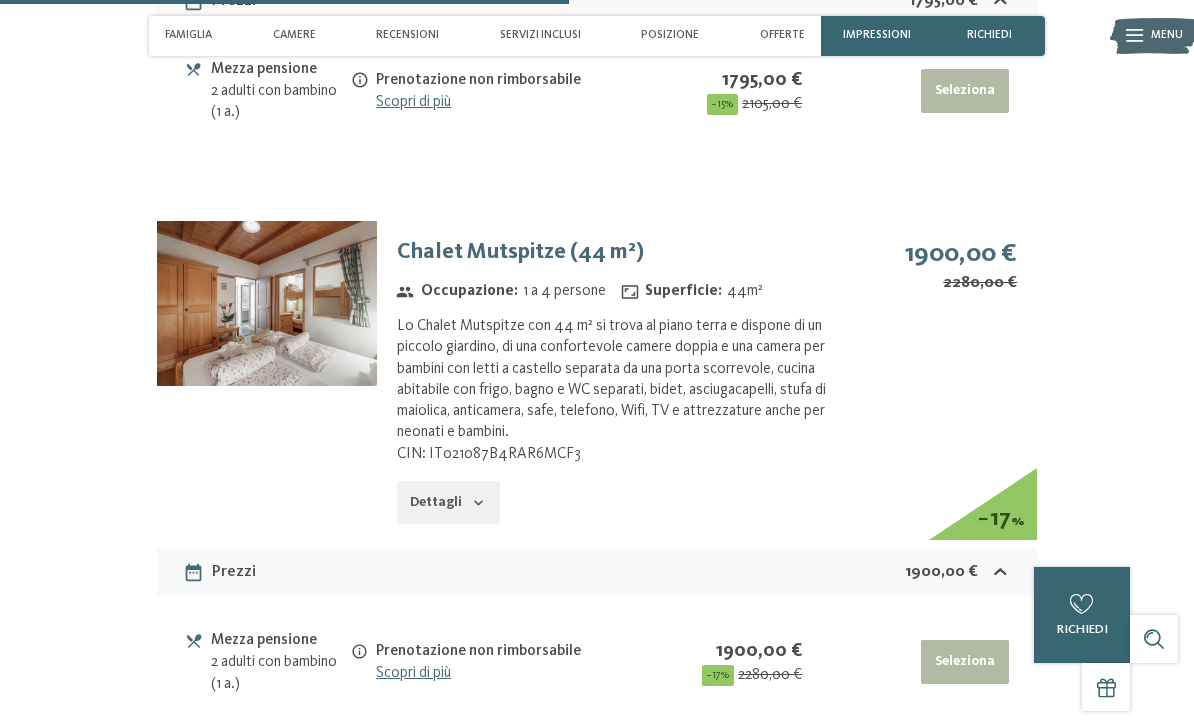 click on "Menu" at bounding box center (1167, 36) 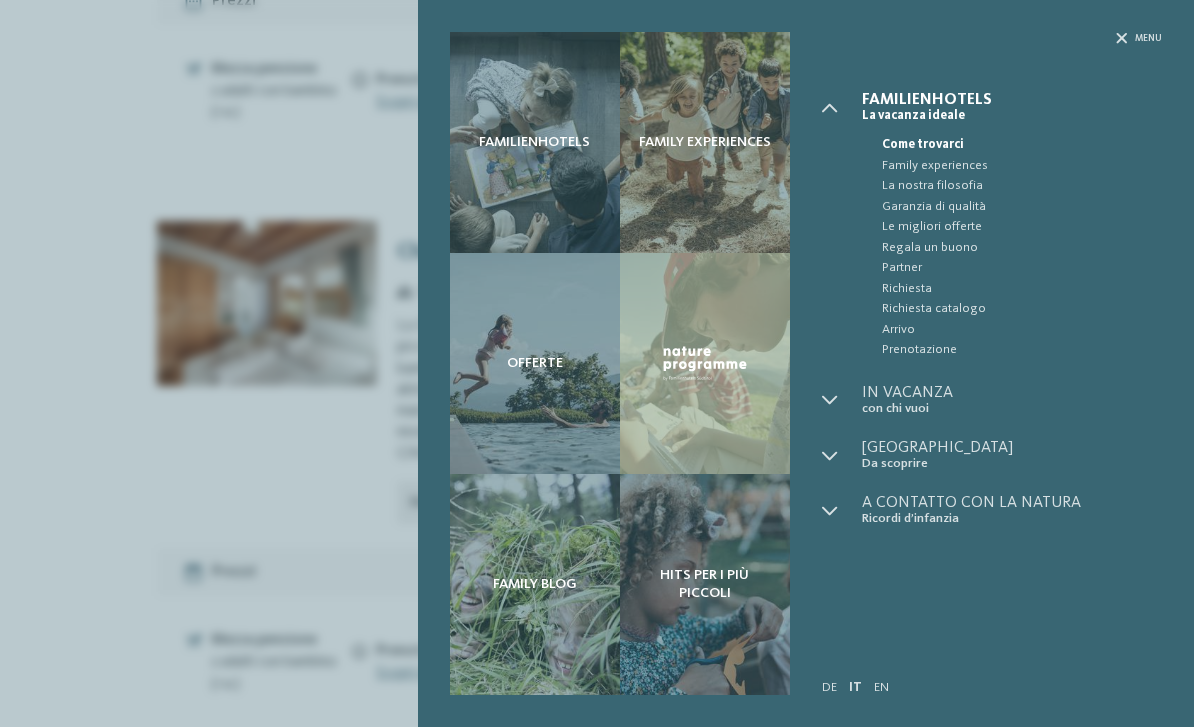 click on "Familienhotels
Family experiences
Offerte" at bounding box center (597, 363) 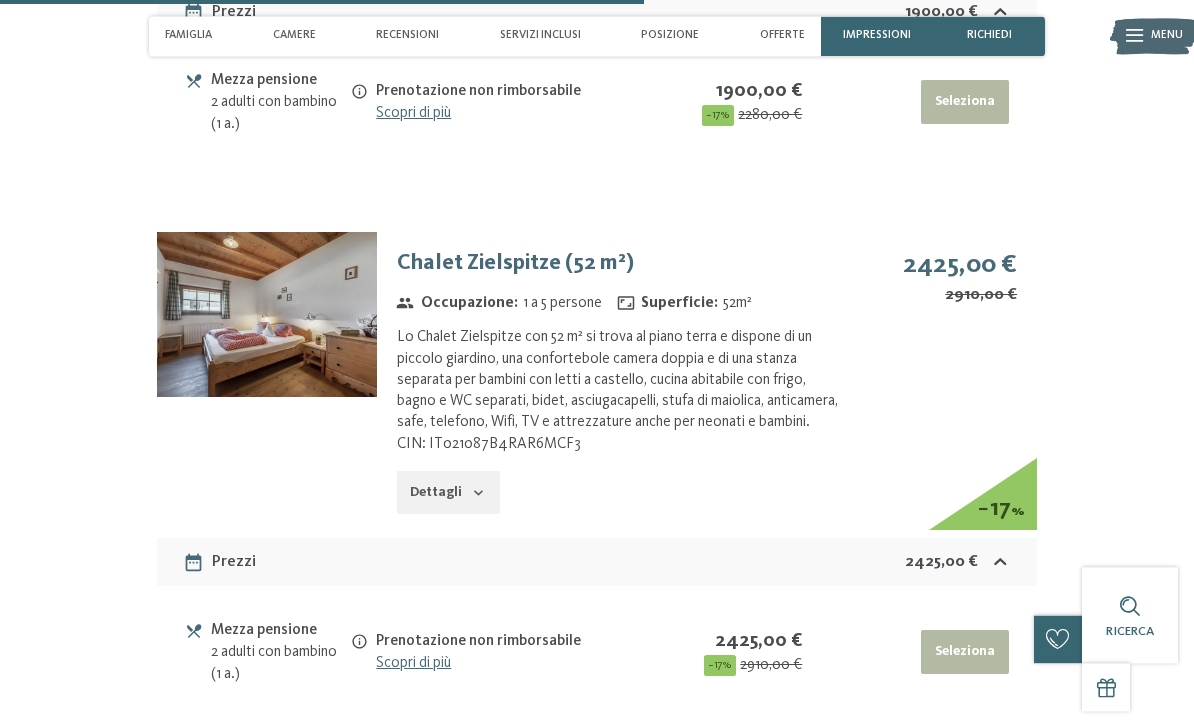 scroll, scrollTop: 4817, scrollLeft: 0, axis: vertical 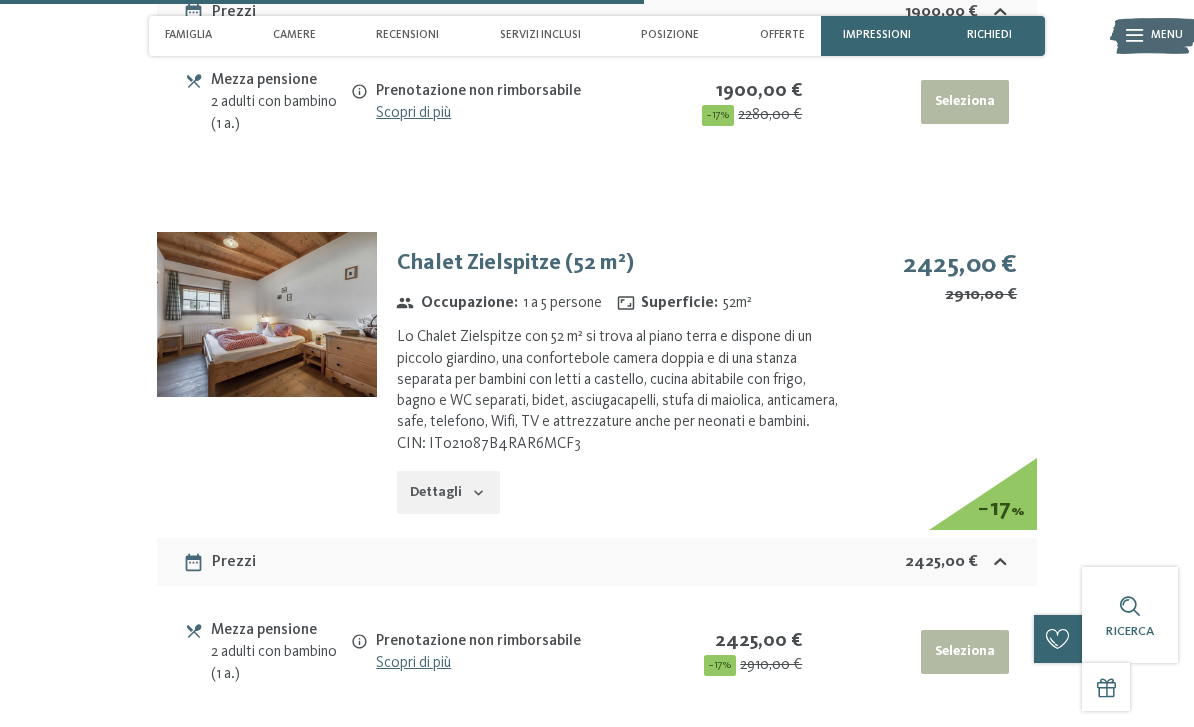 click at bounding box center (267, 314) 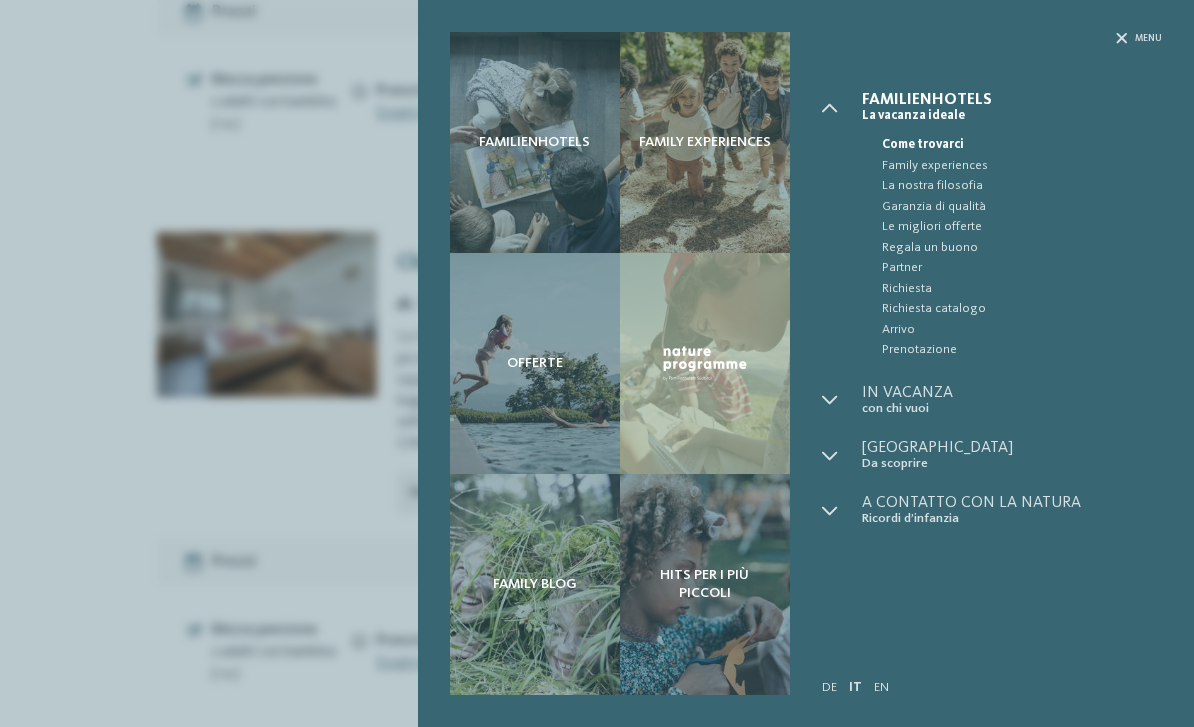 click on "Menu" at bounding box center (1148, 38) 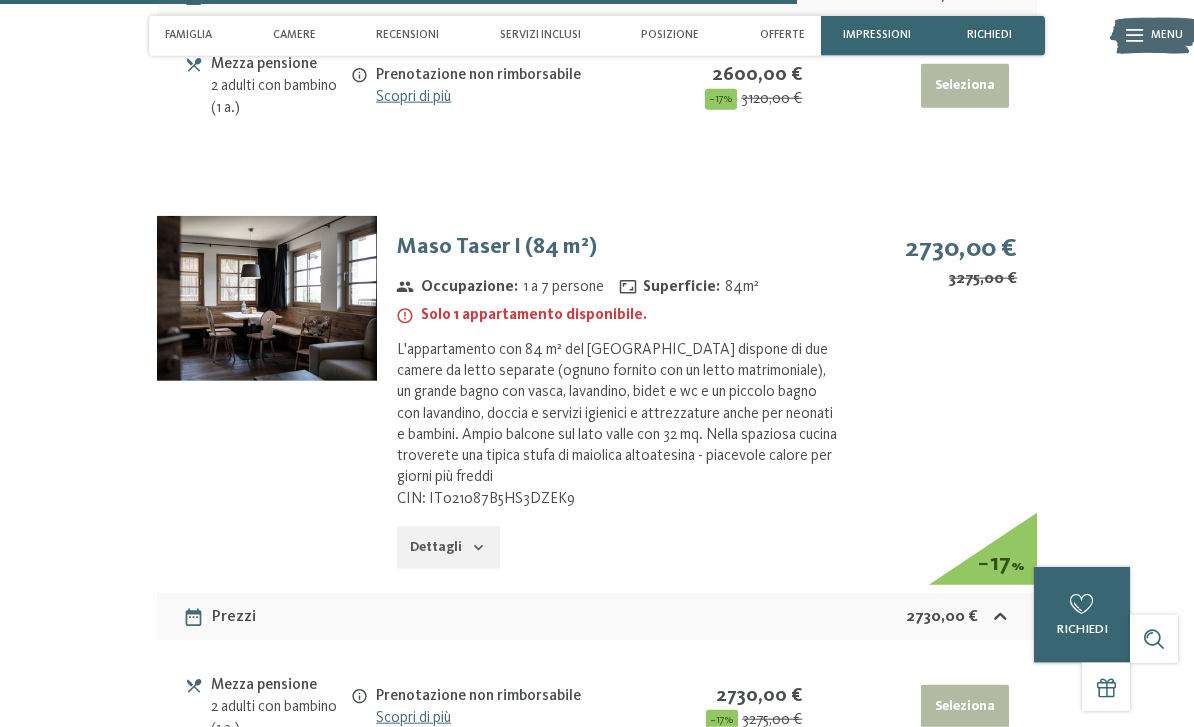 scroll, scrollTop: 6005, scrollLeft: 0, axis: vertical 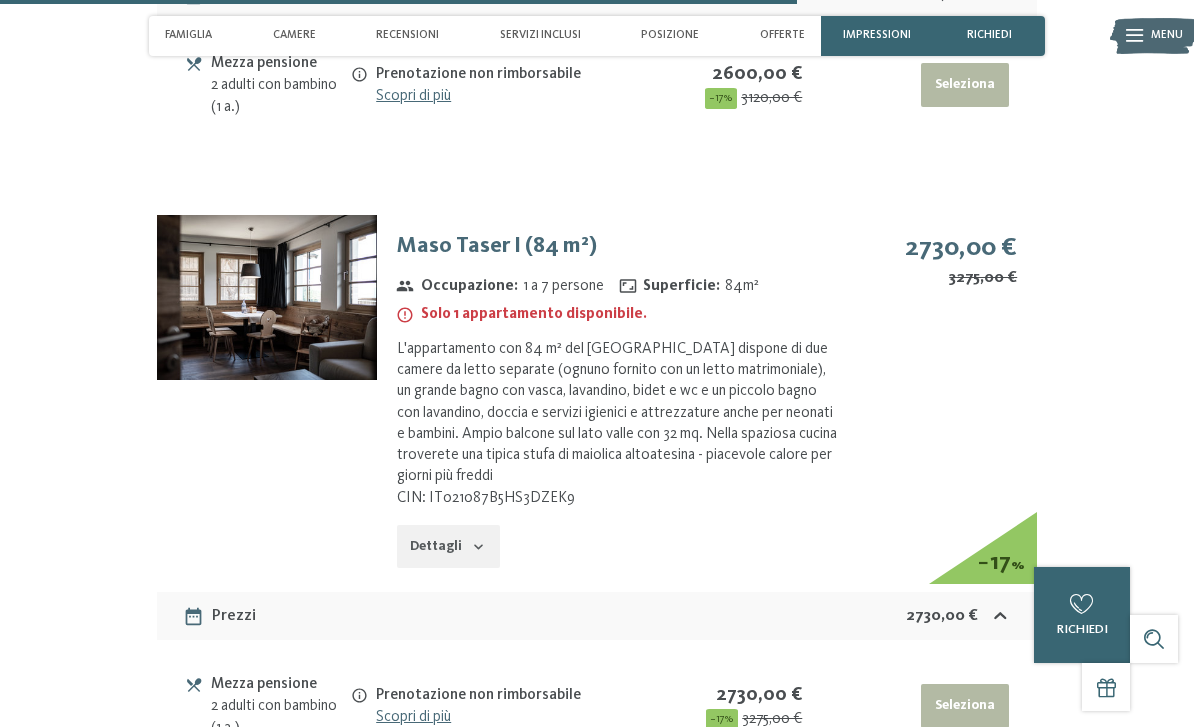 click at bounding box center (267, 297) 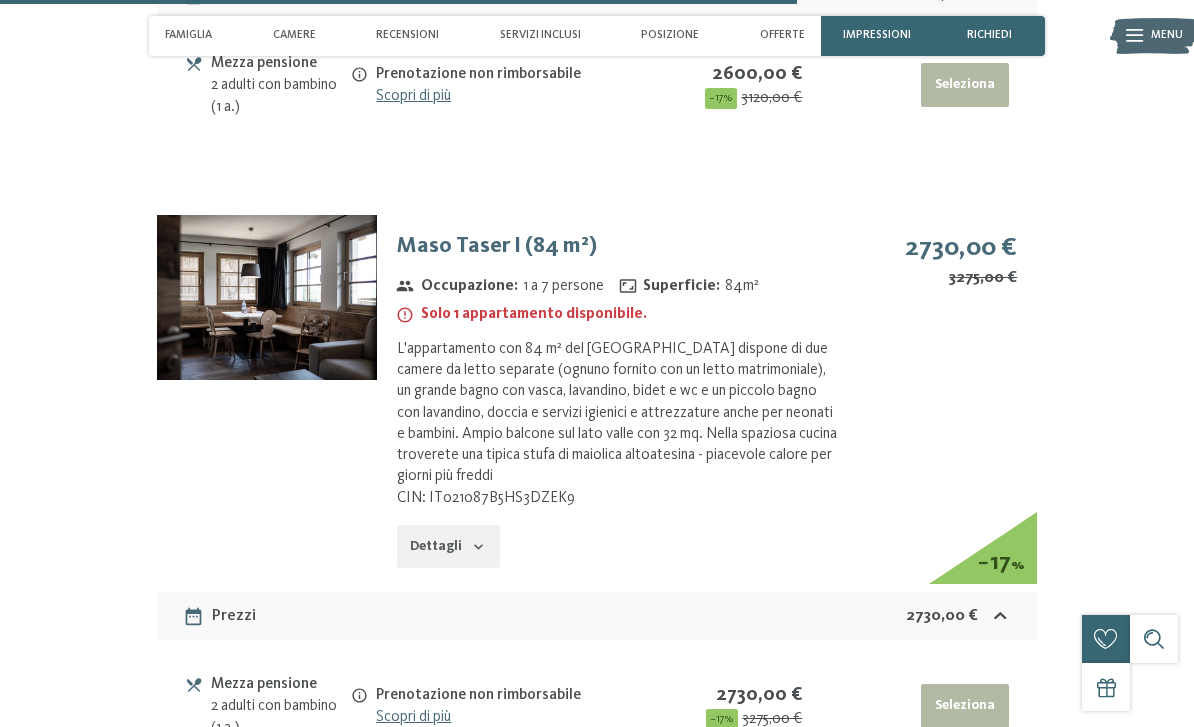 click on "Menu" at bounding box center (1167, 36) 